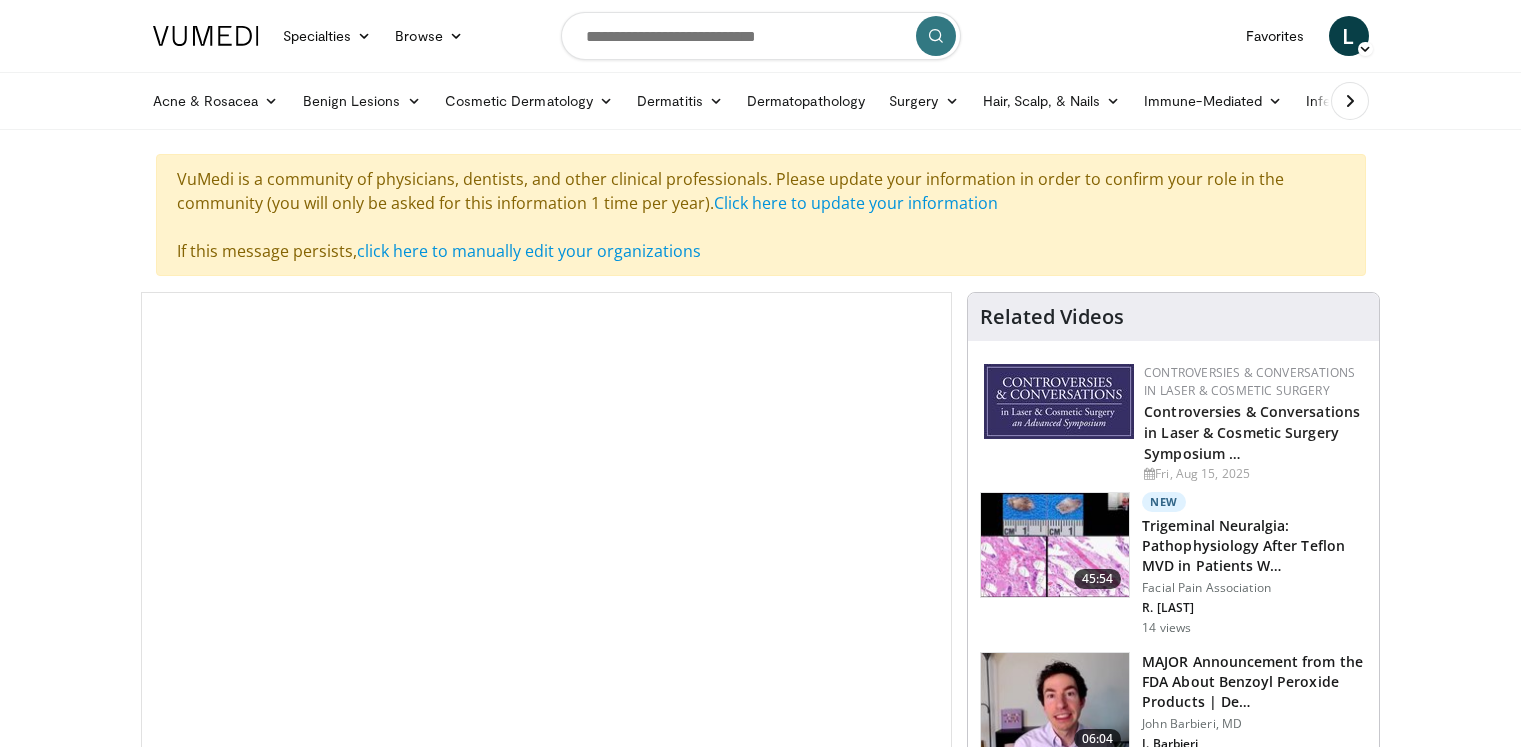 scroll, scrollTop: 0, scrollLeft: 0, axis: both 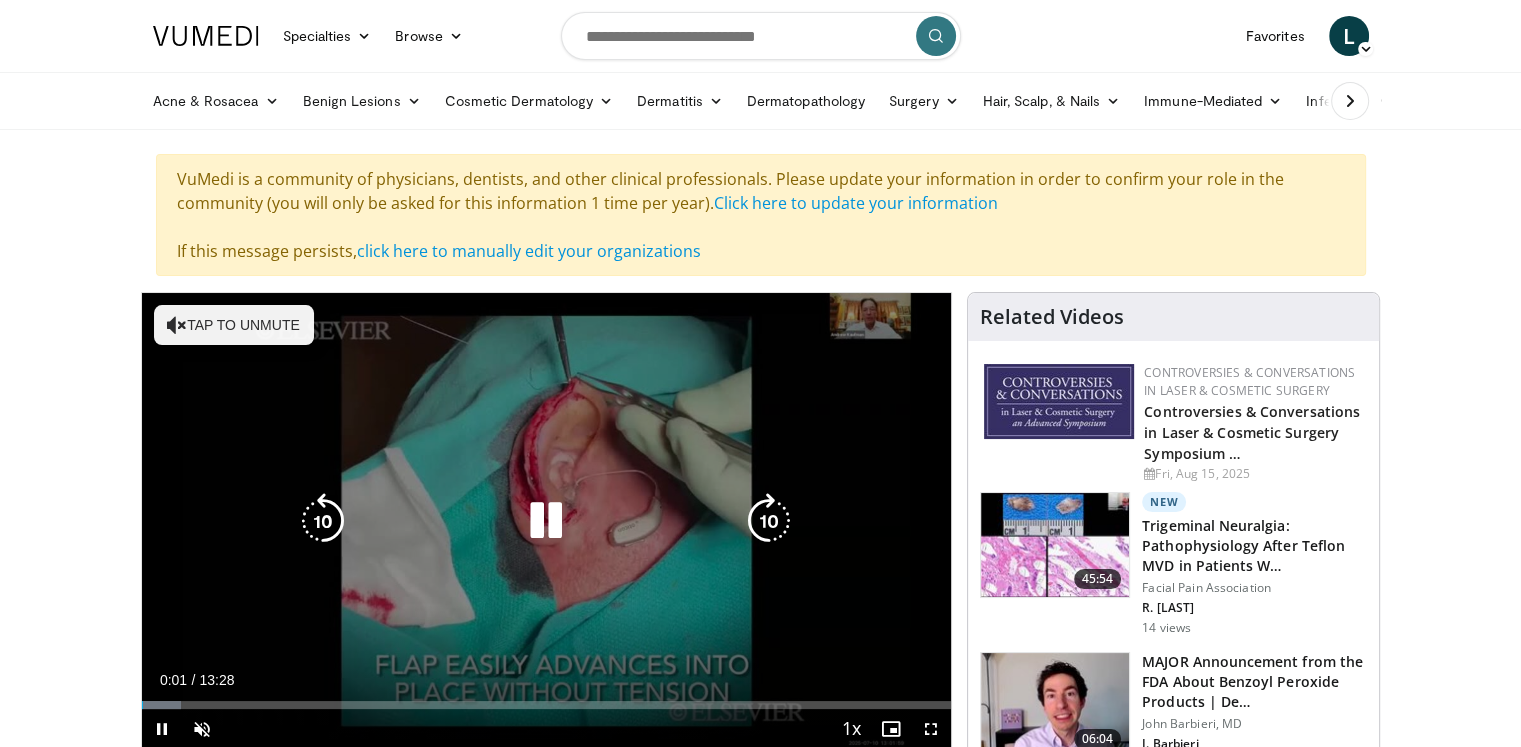 click on "Tap to unmute" at bounding box center [234, 325] 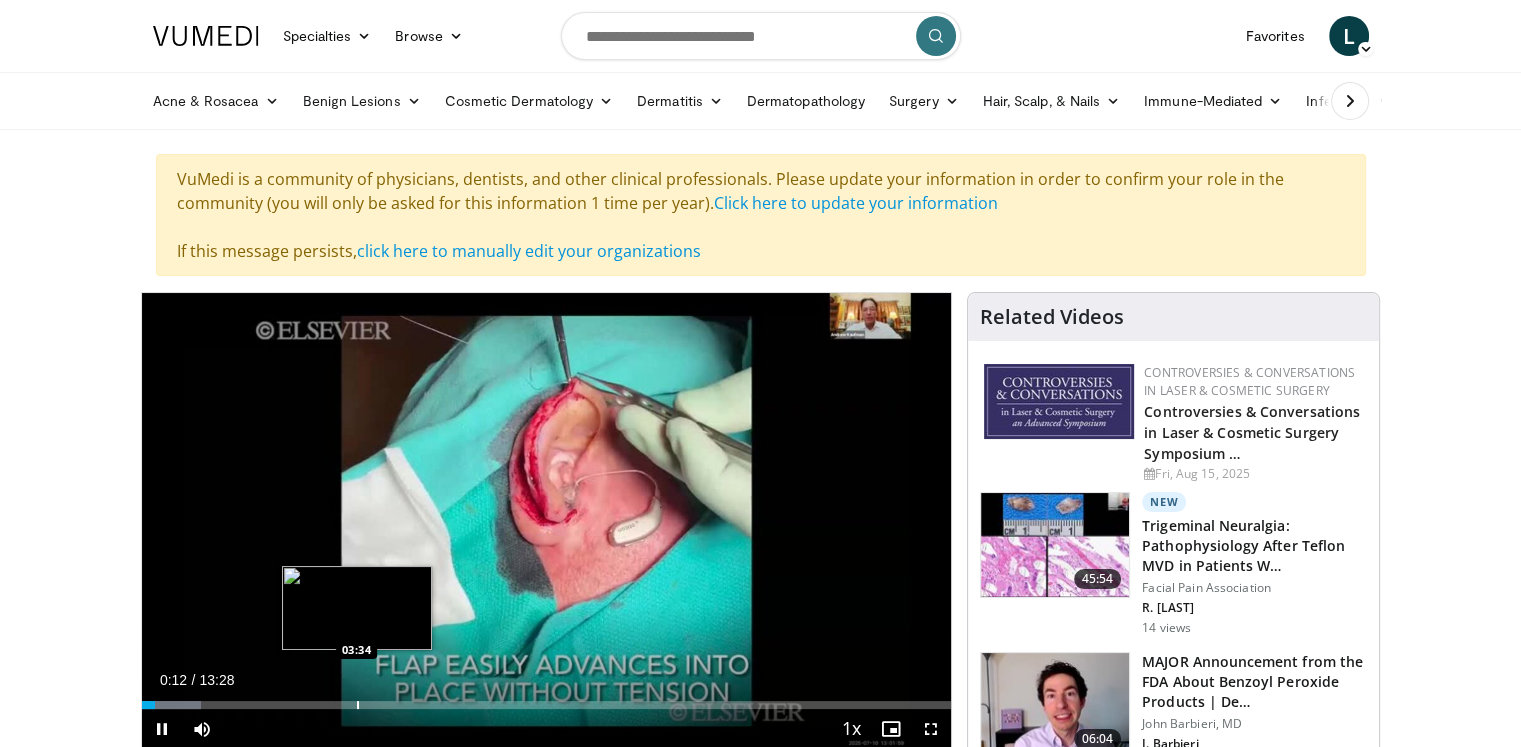 click at bounding box center (358, 705) 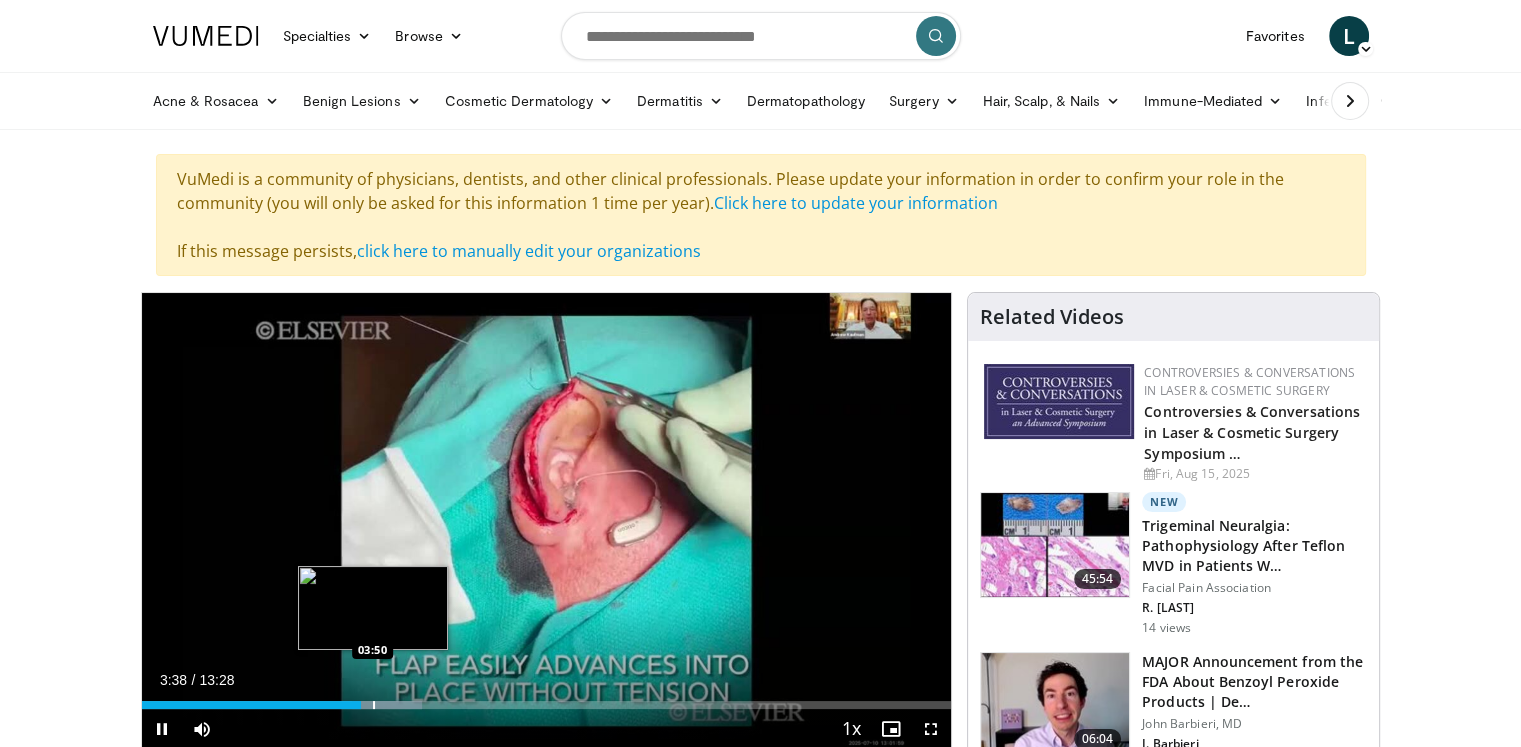 click at bounding box center (374, 705) 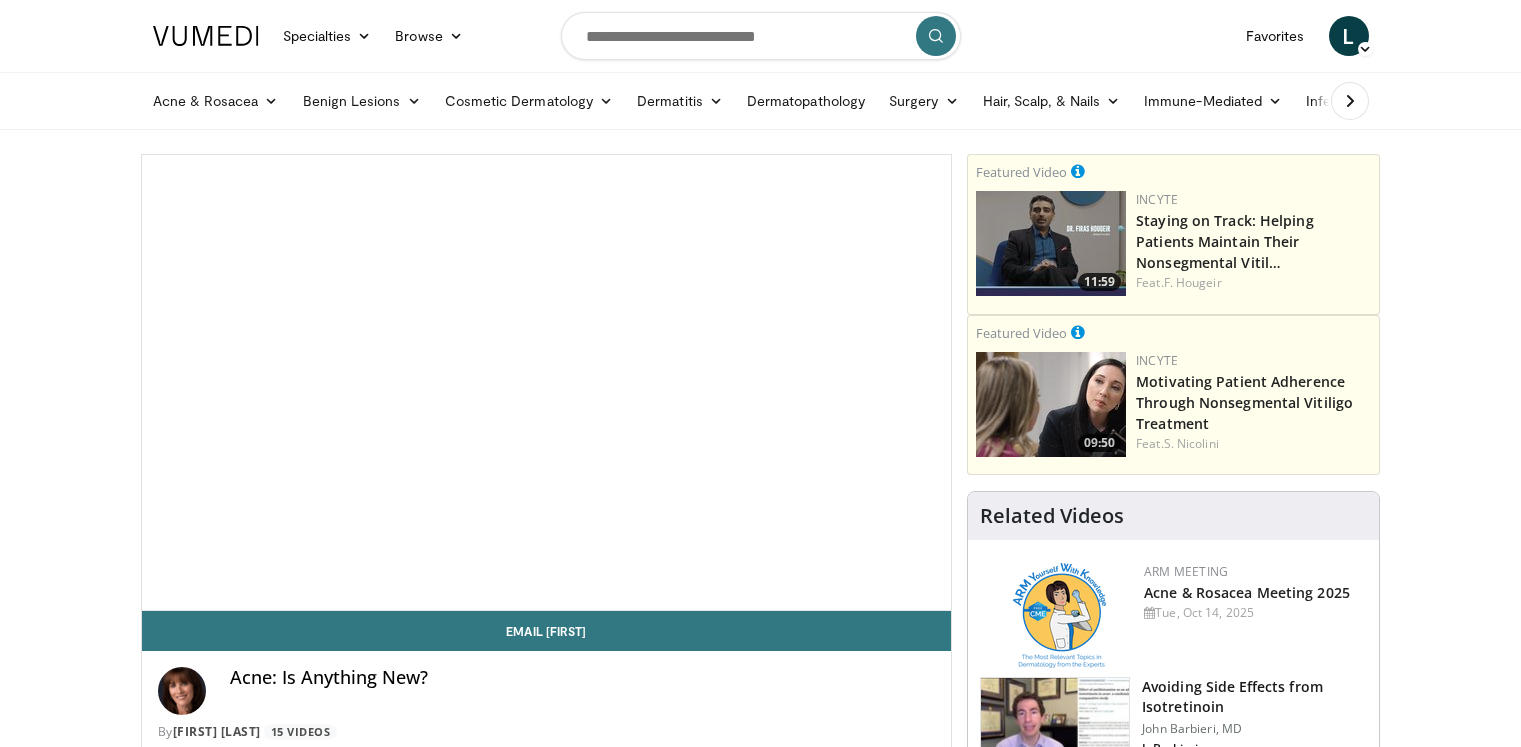 scroll, scrollTop: 0, scrollLeft: 0, axis: both 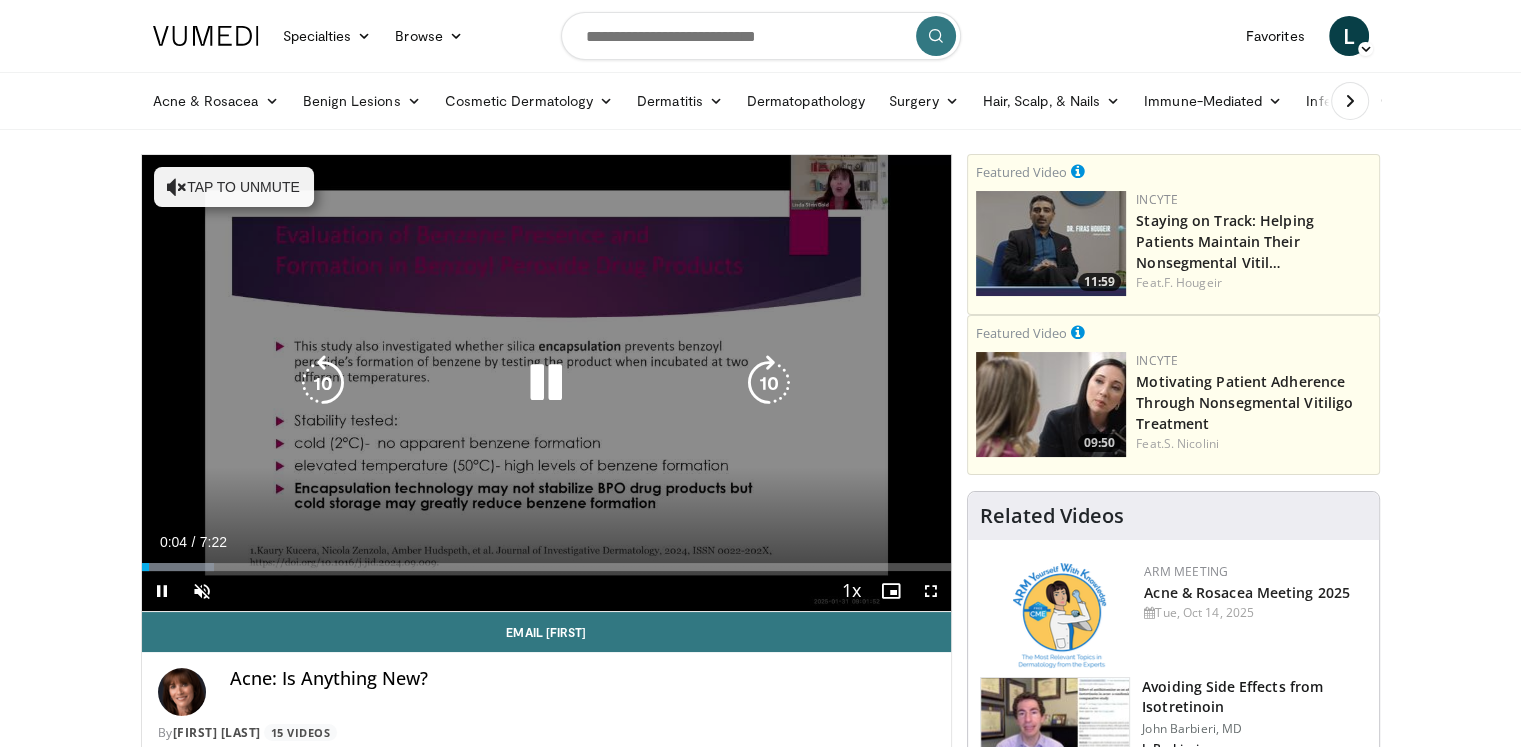 click on "Tap to unmute" at bounding box center (234, 187) 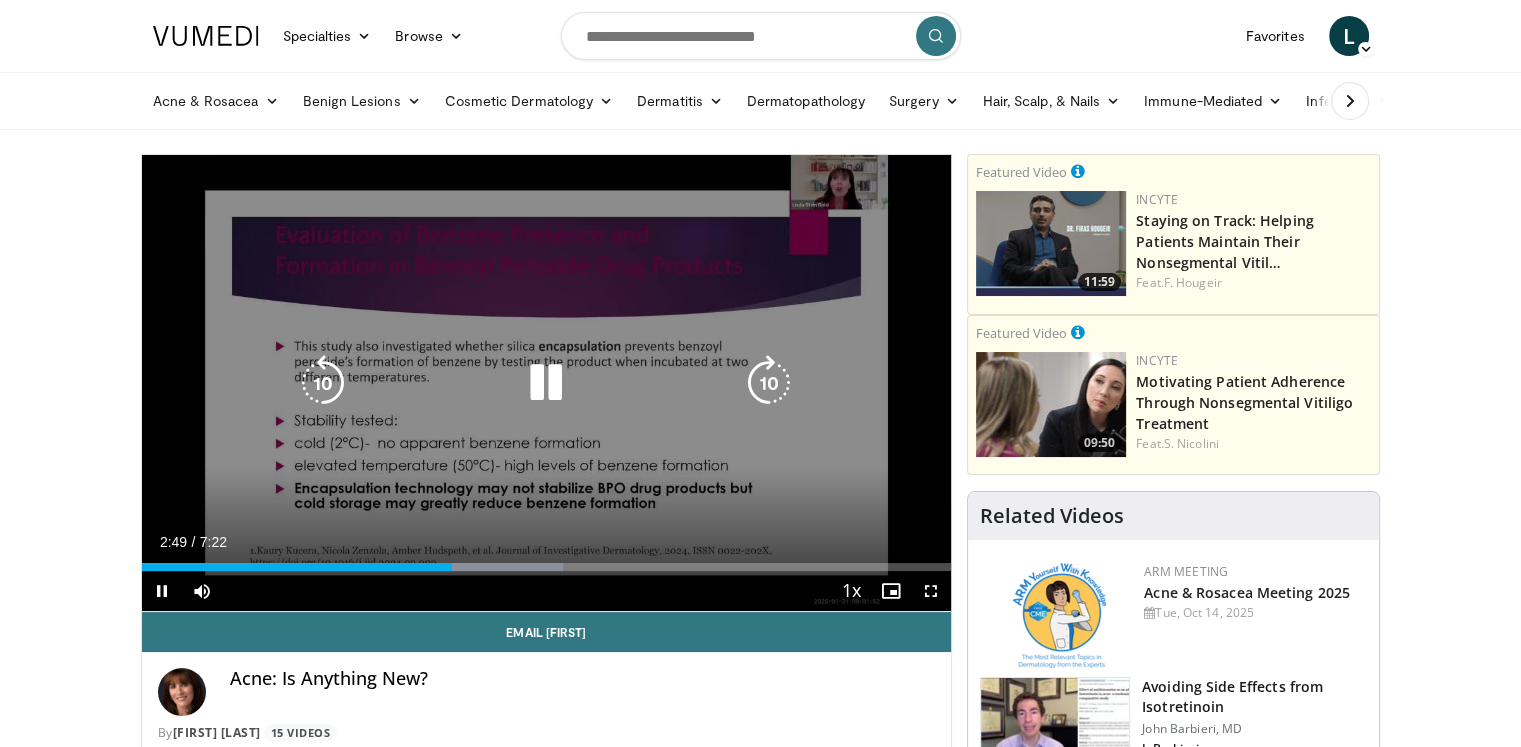 click at bounding box center [546, 383] 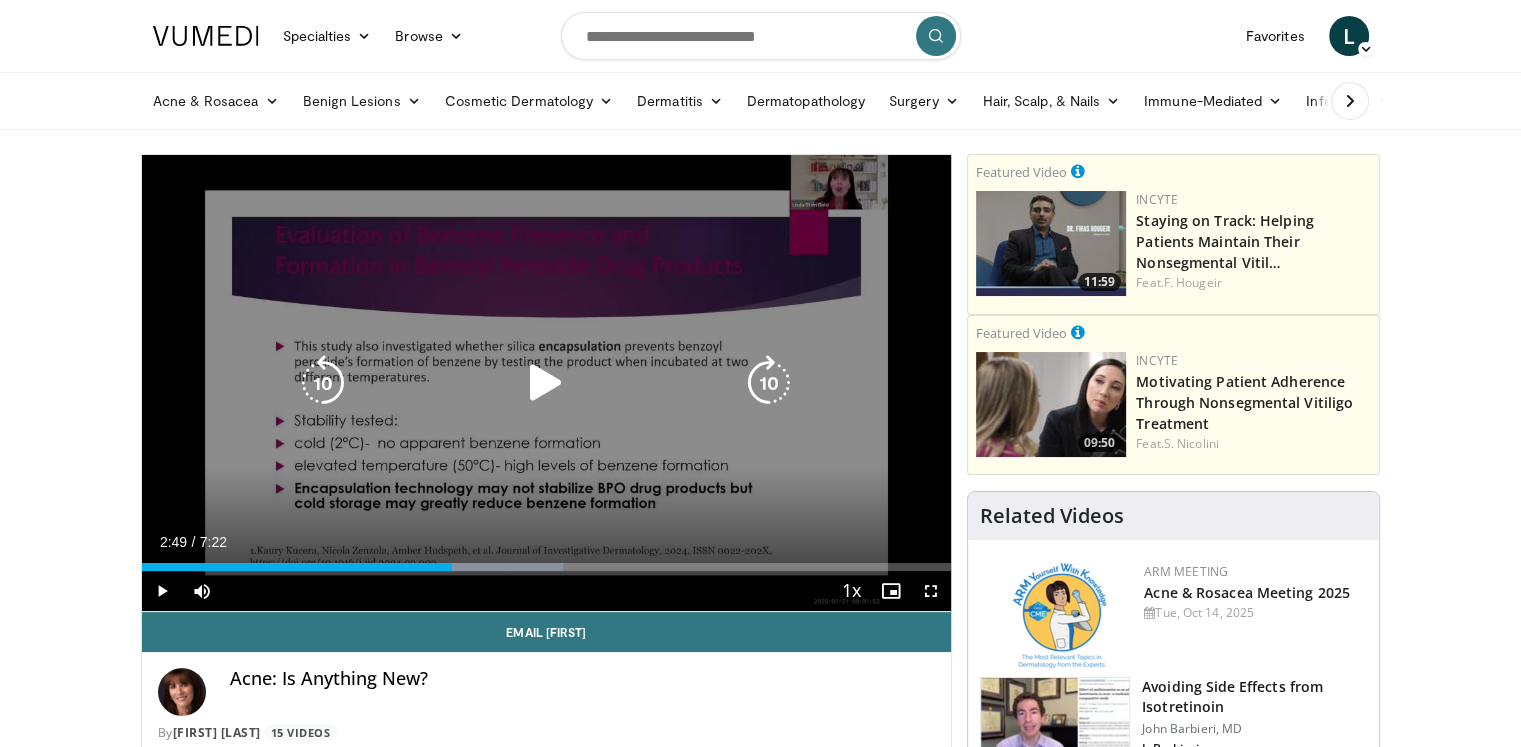 click at bounding box center [546, 383] 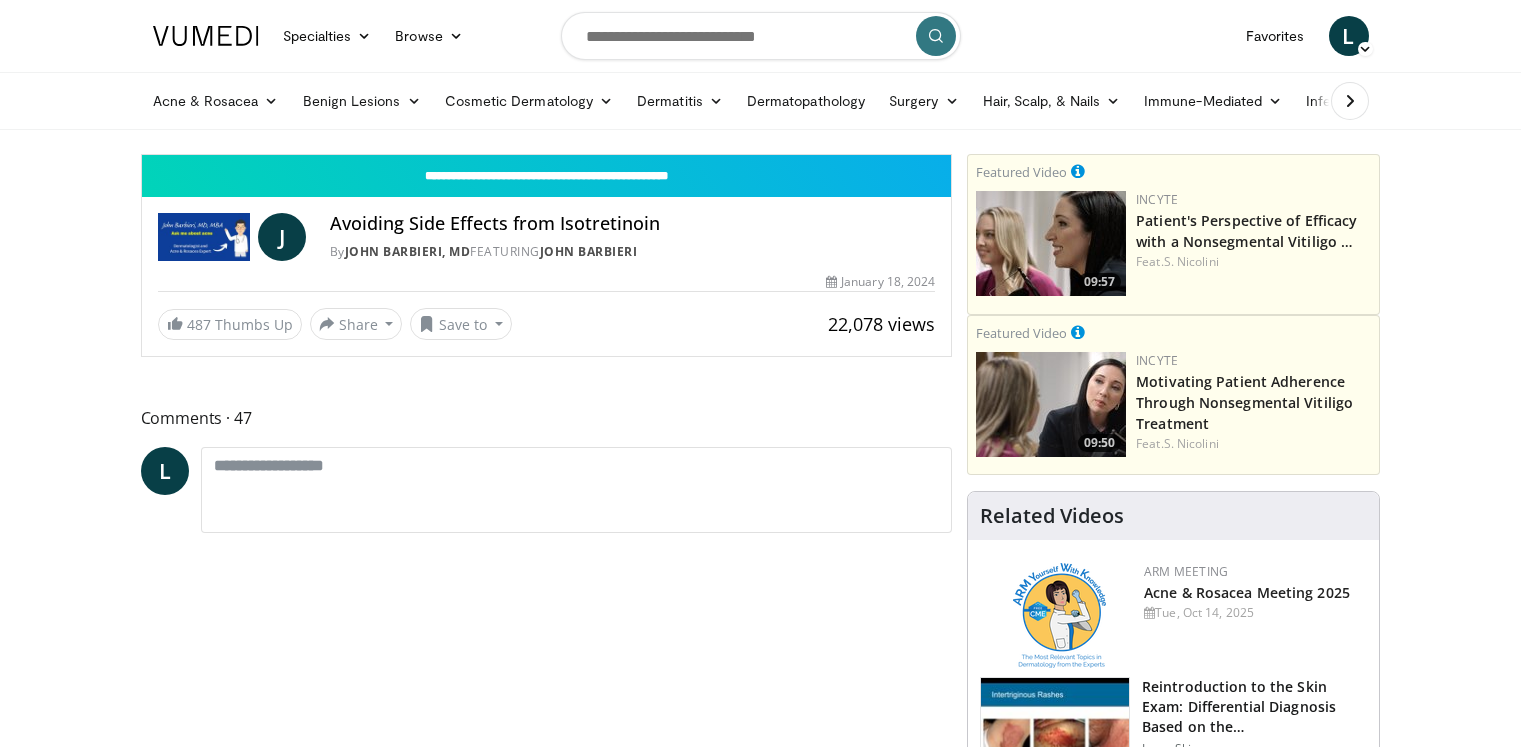 scroll, scrollTop: 0, scrollLeft: 0, axis: both 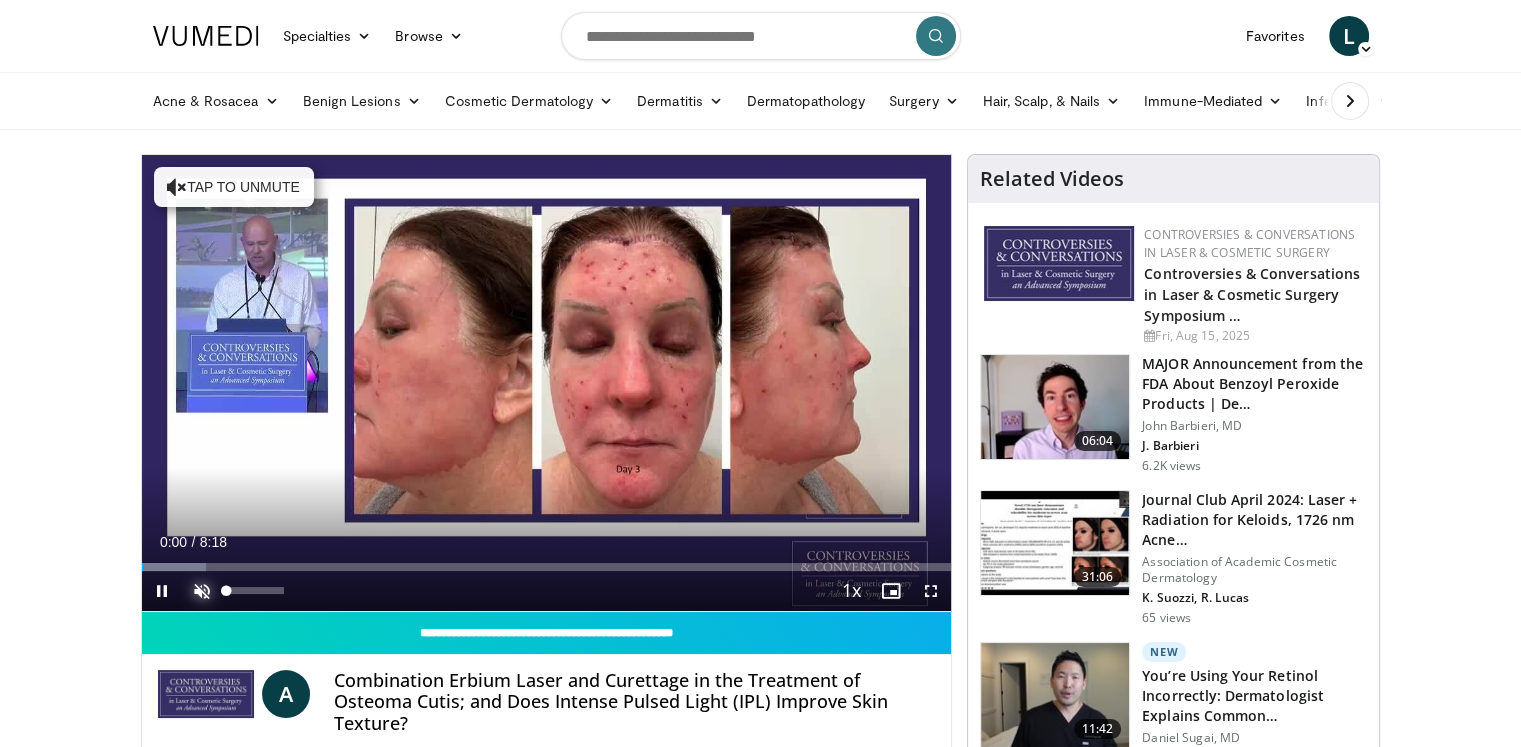 click at bounding box center (202, 591) 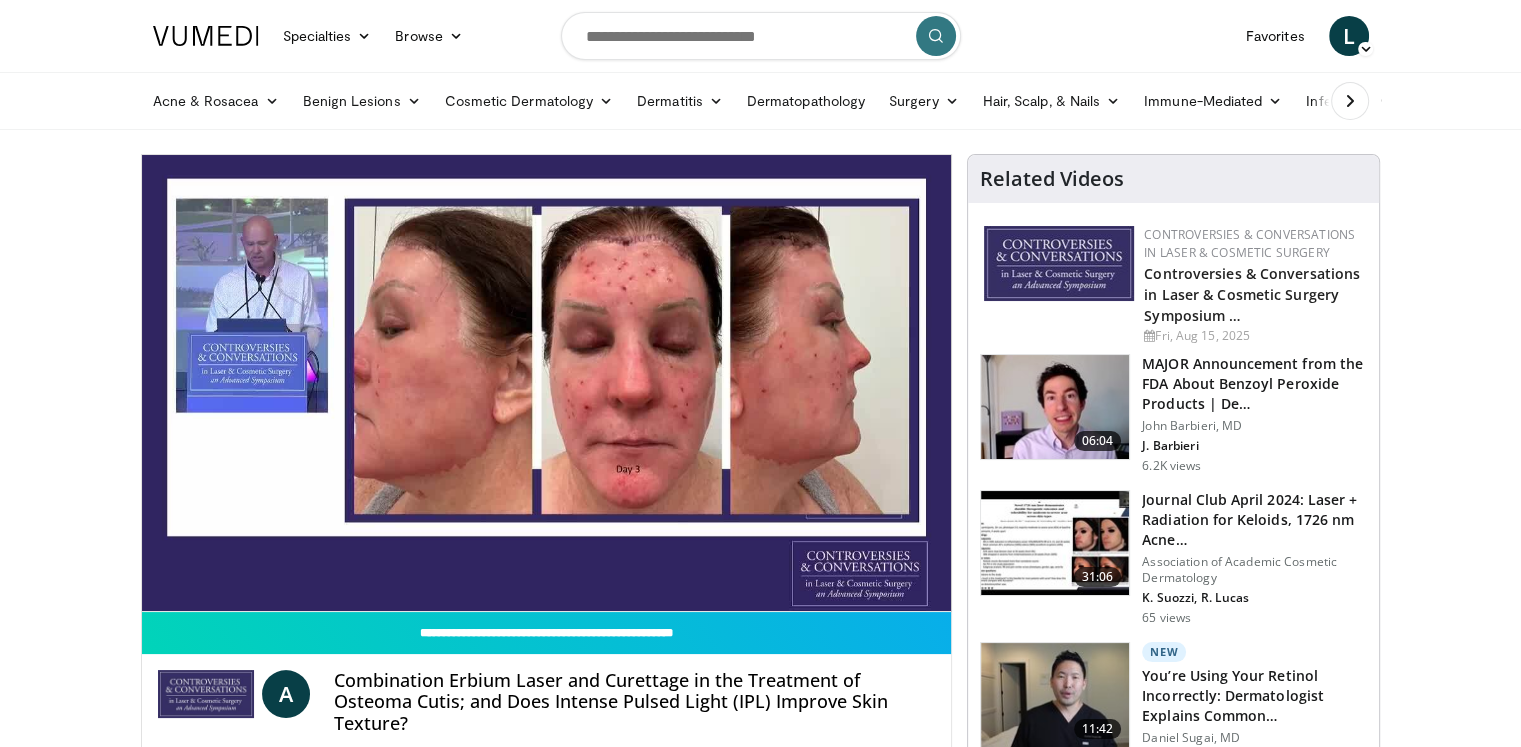 type 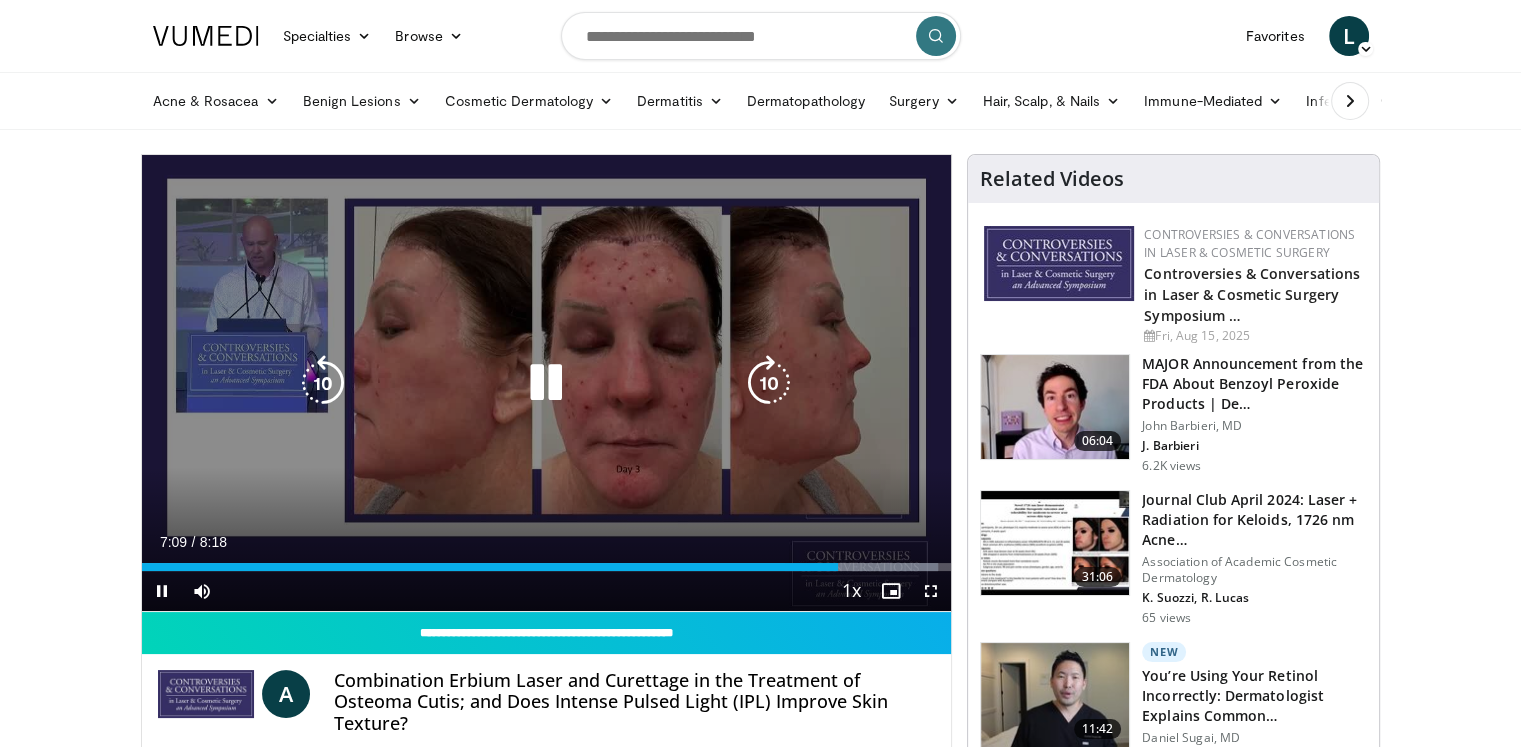 click at bounding box center (546, 383) 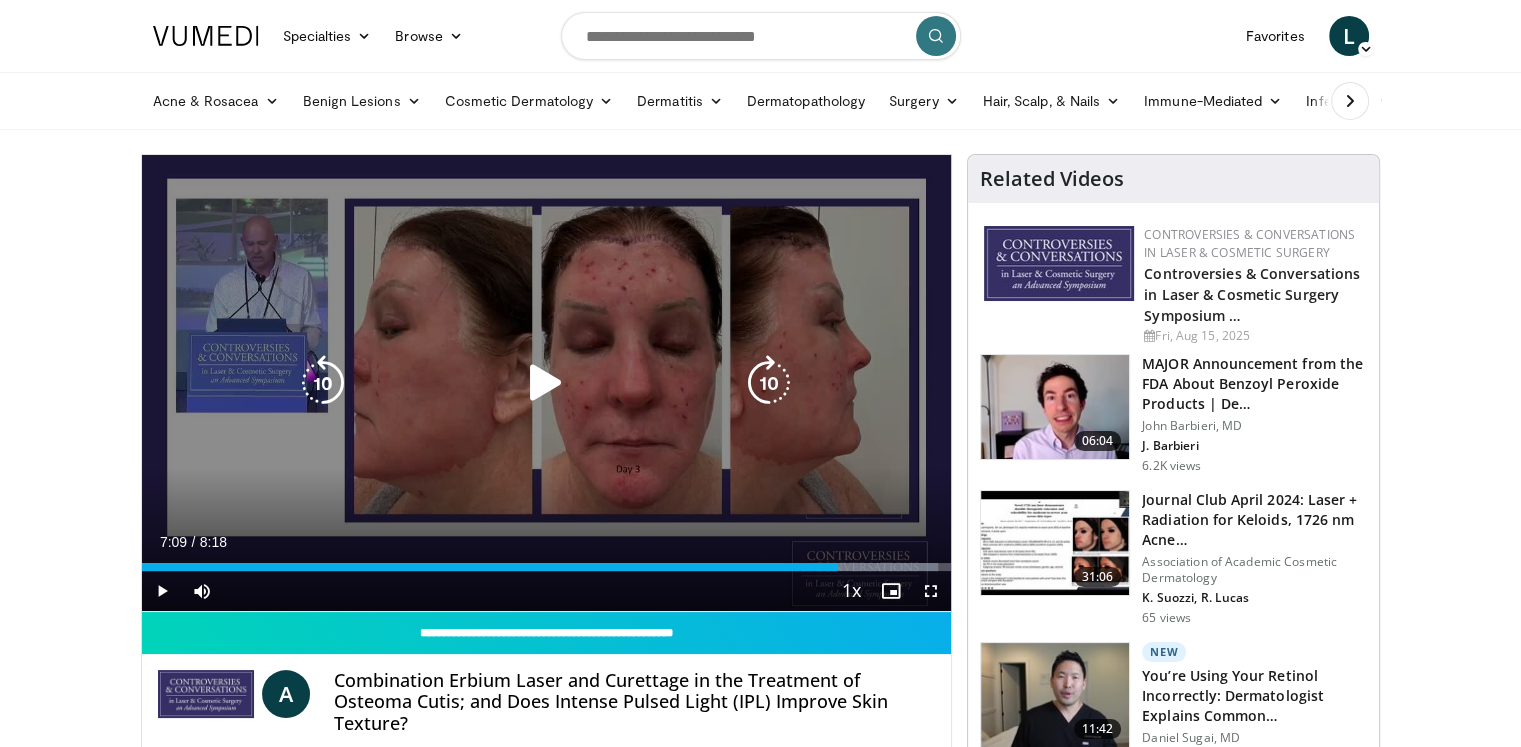 click at bounding box center [546, 383] 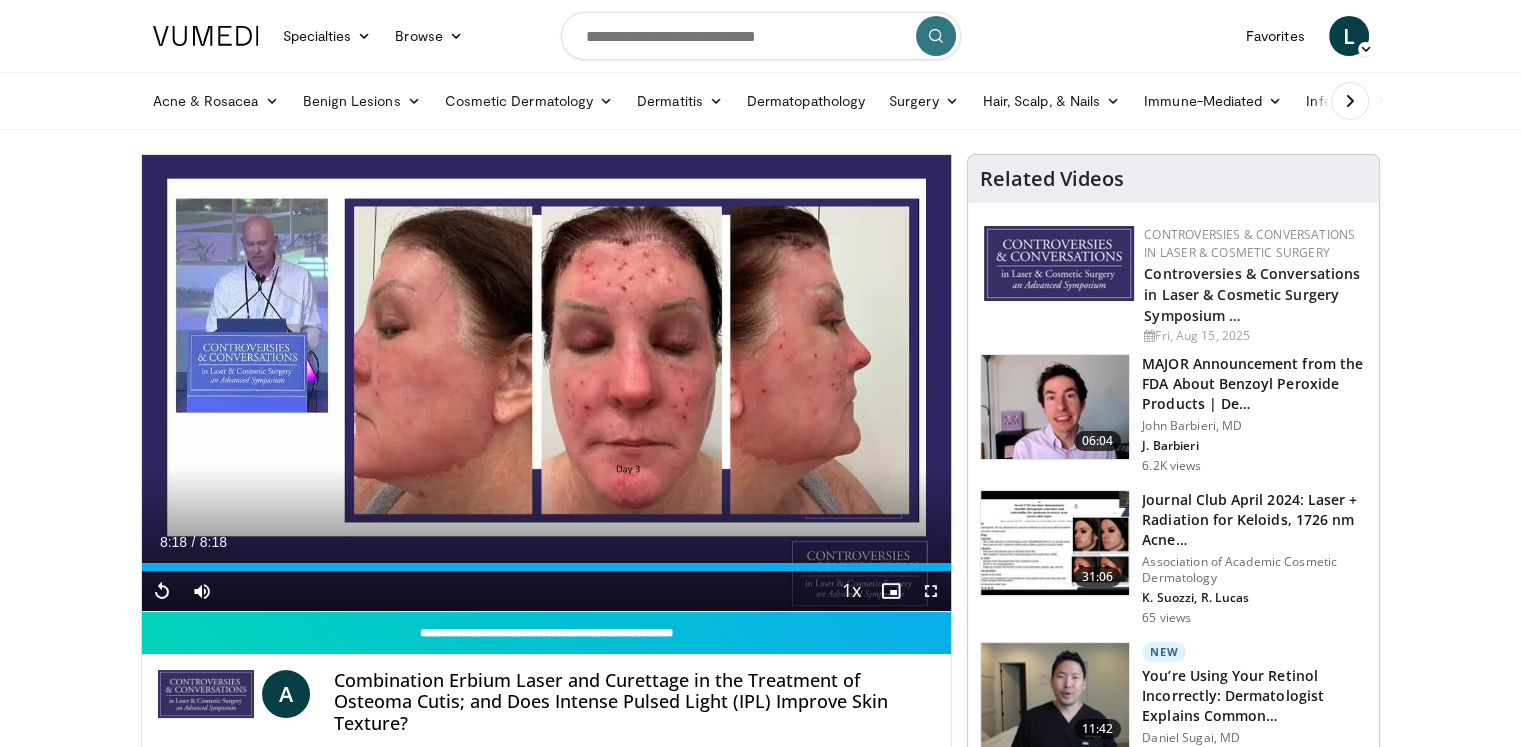 type 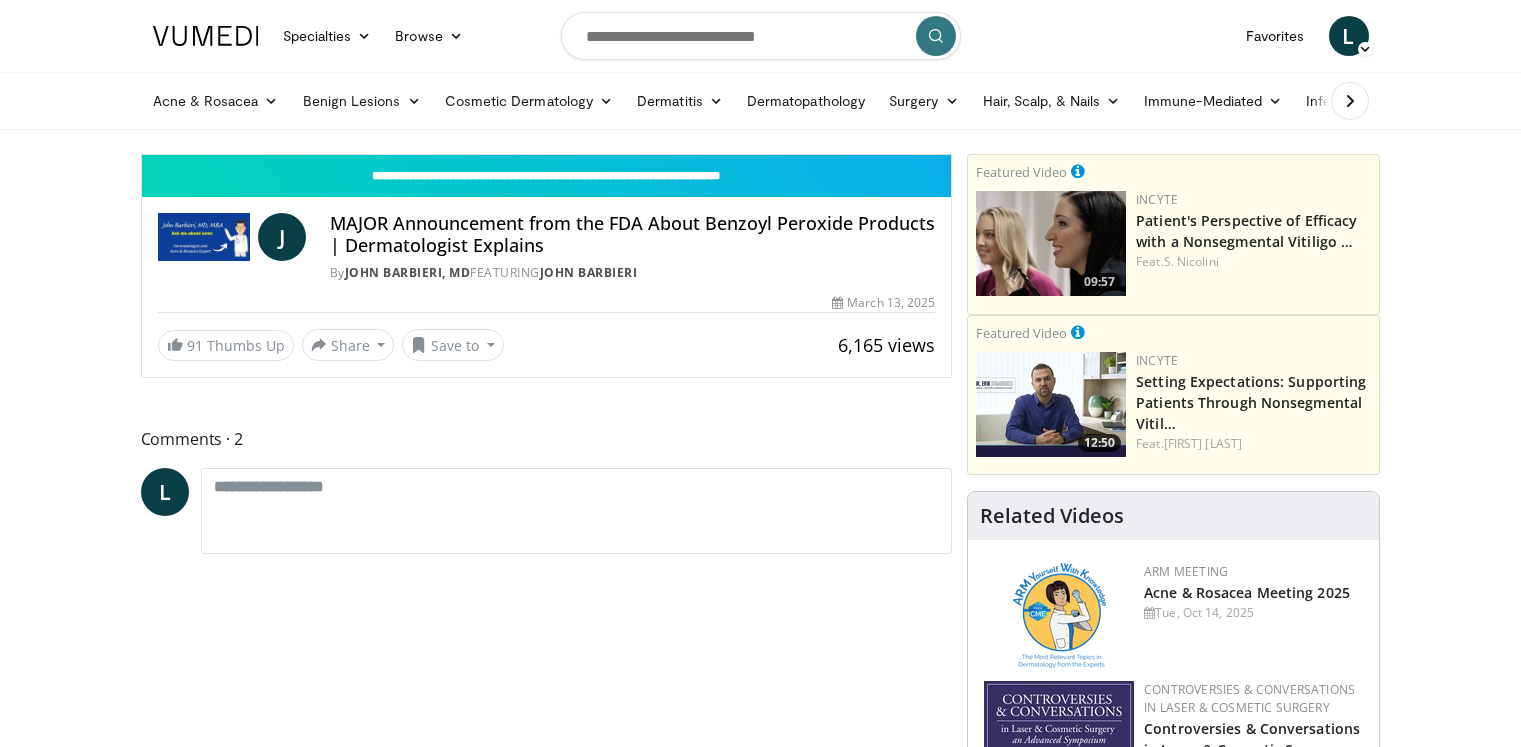 scroll, scrollTop: 0, scrollLeft: 0, axis: both 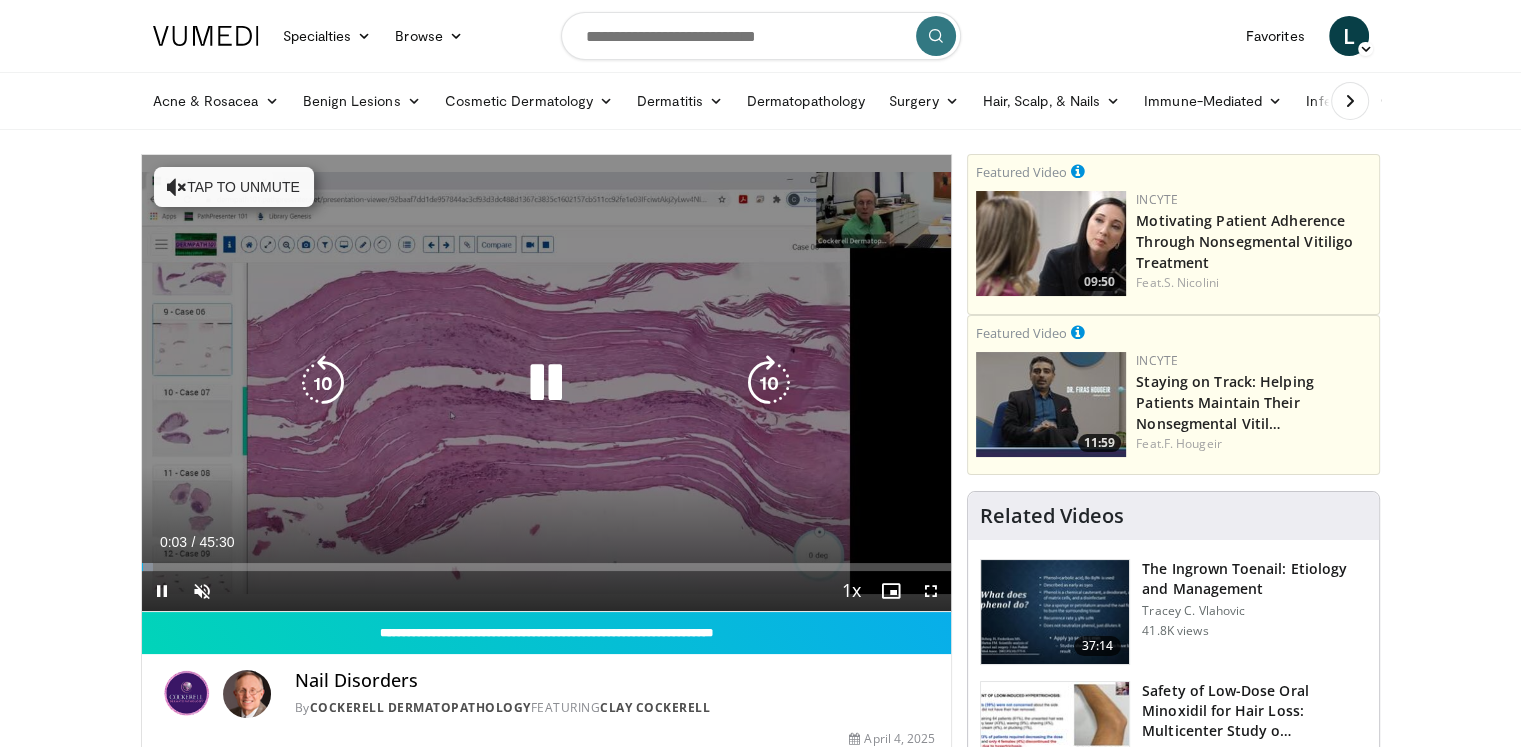 click on "Tap to unmute" at bounding box center (234, 187) 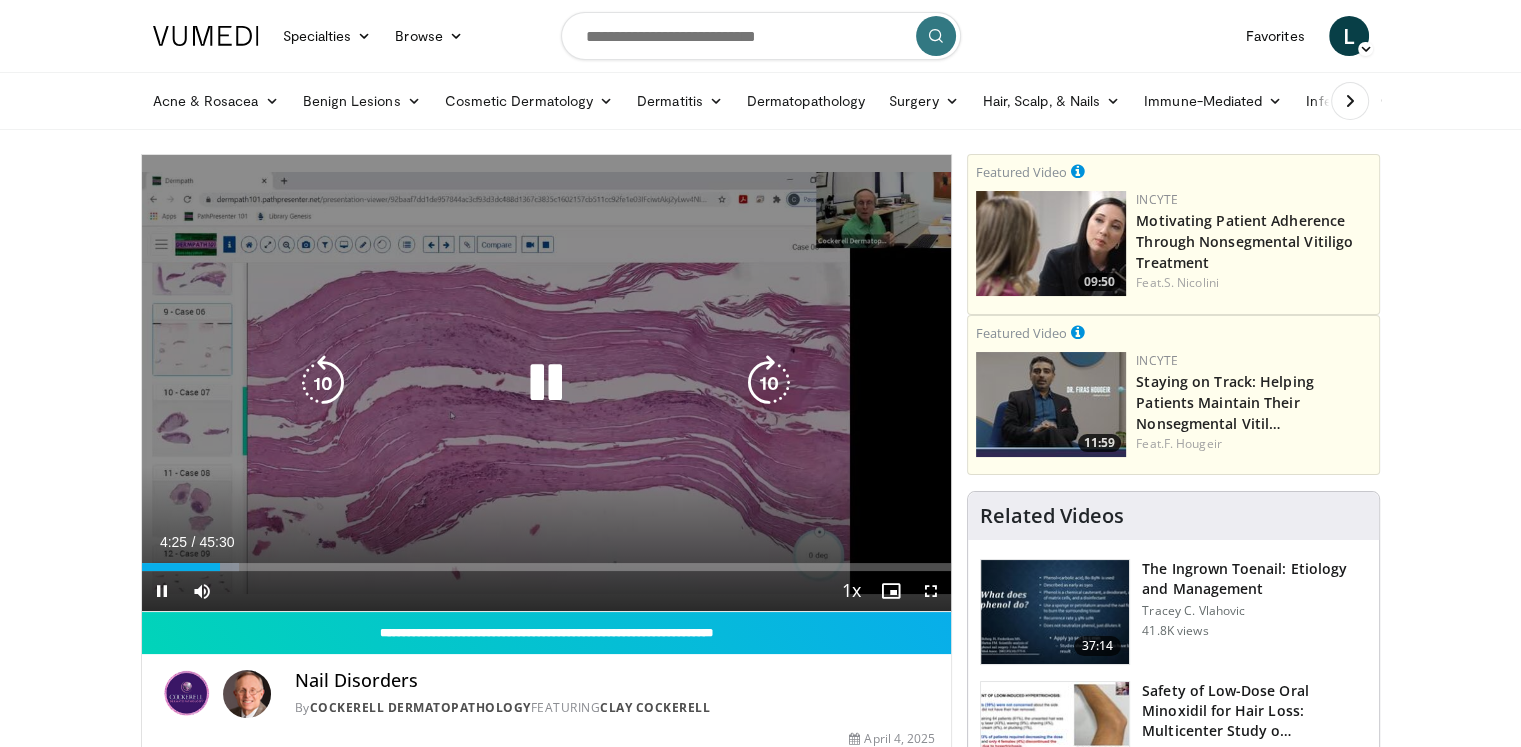 click at bounding box center (546, 383) 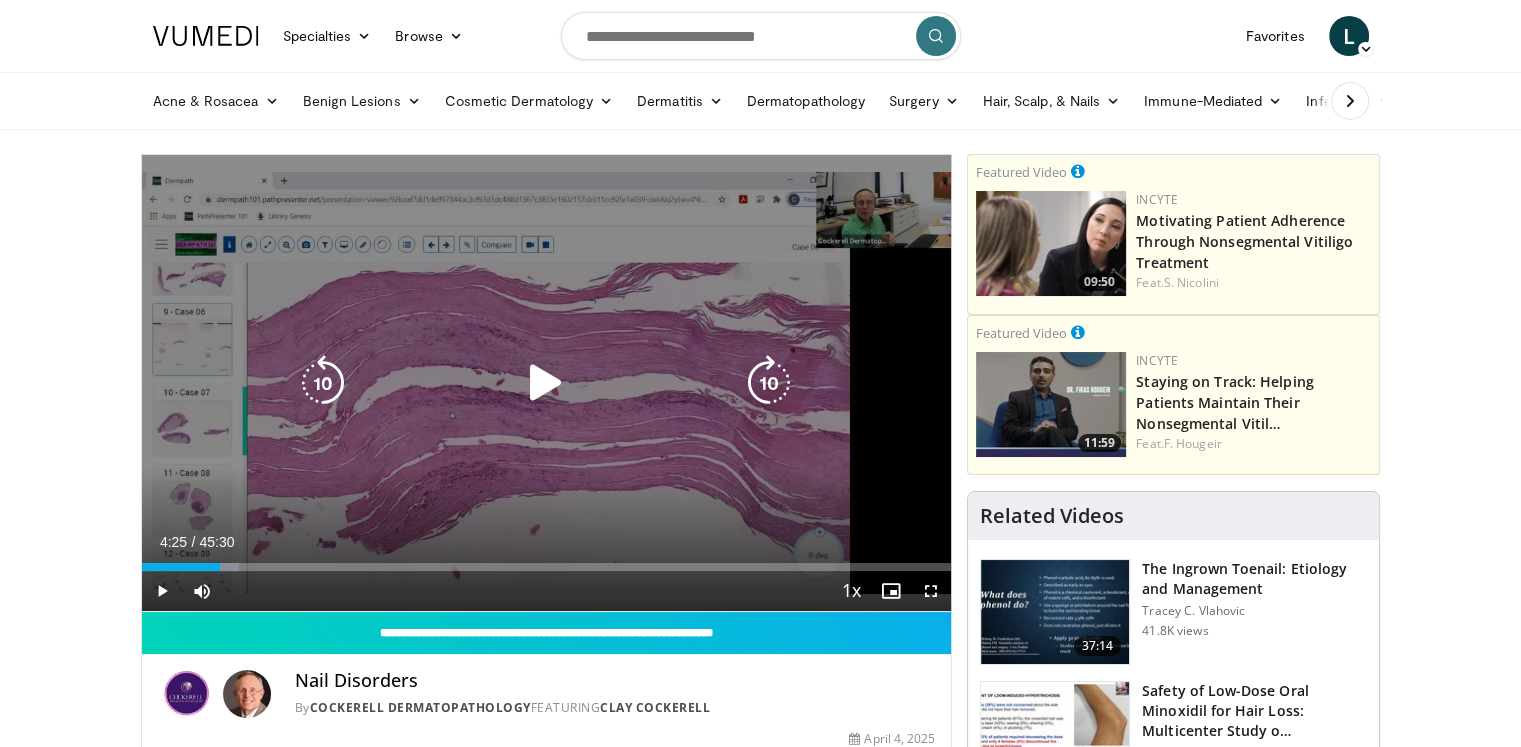 type 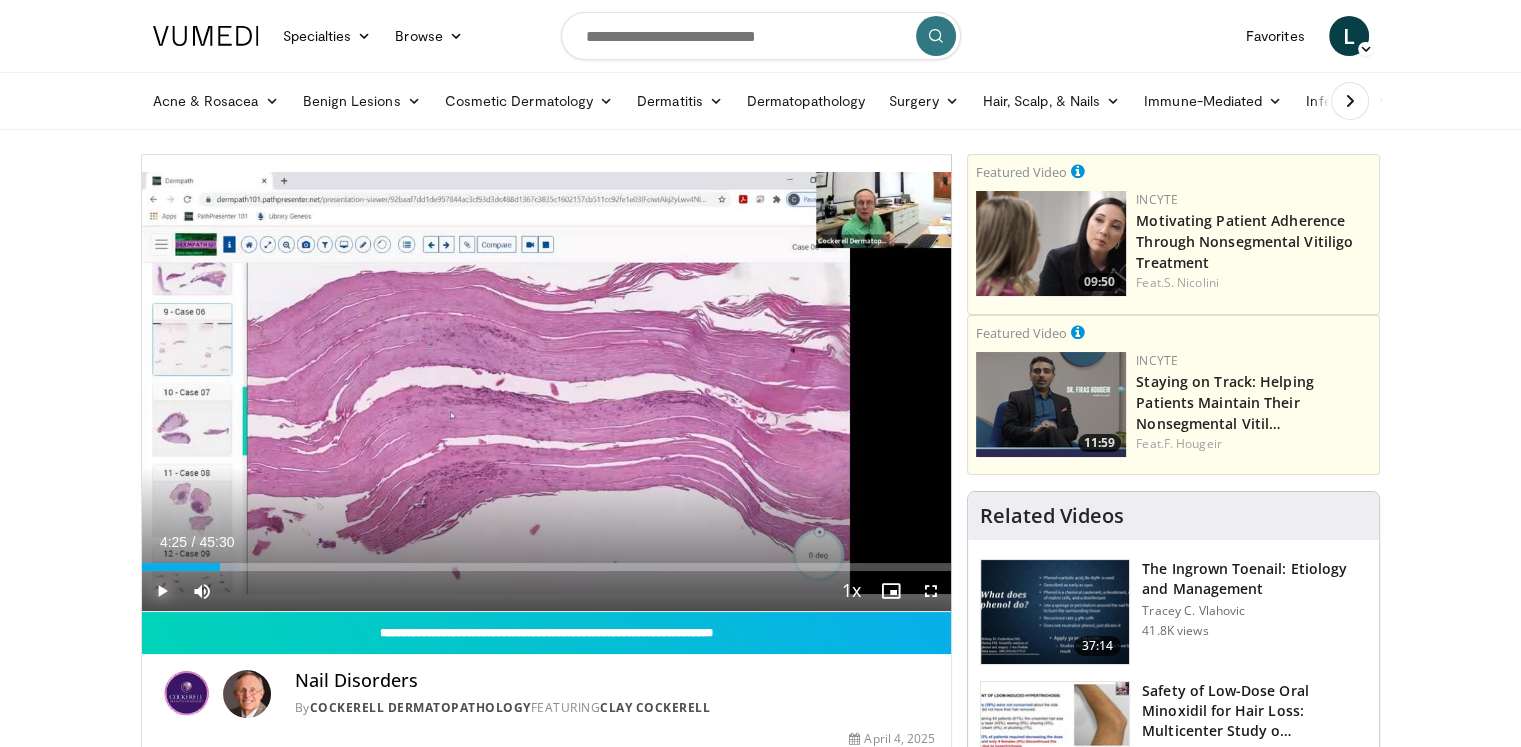 click at bounding box center (162, 591) 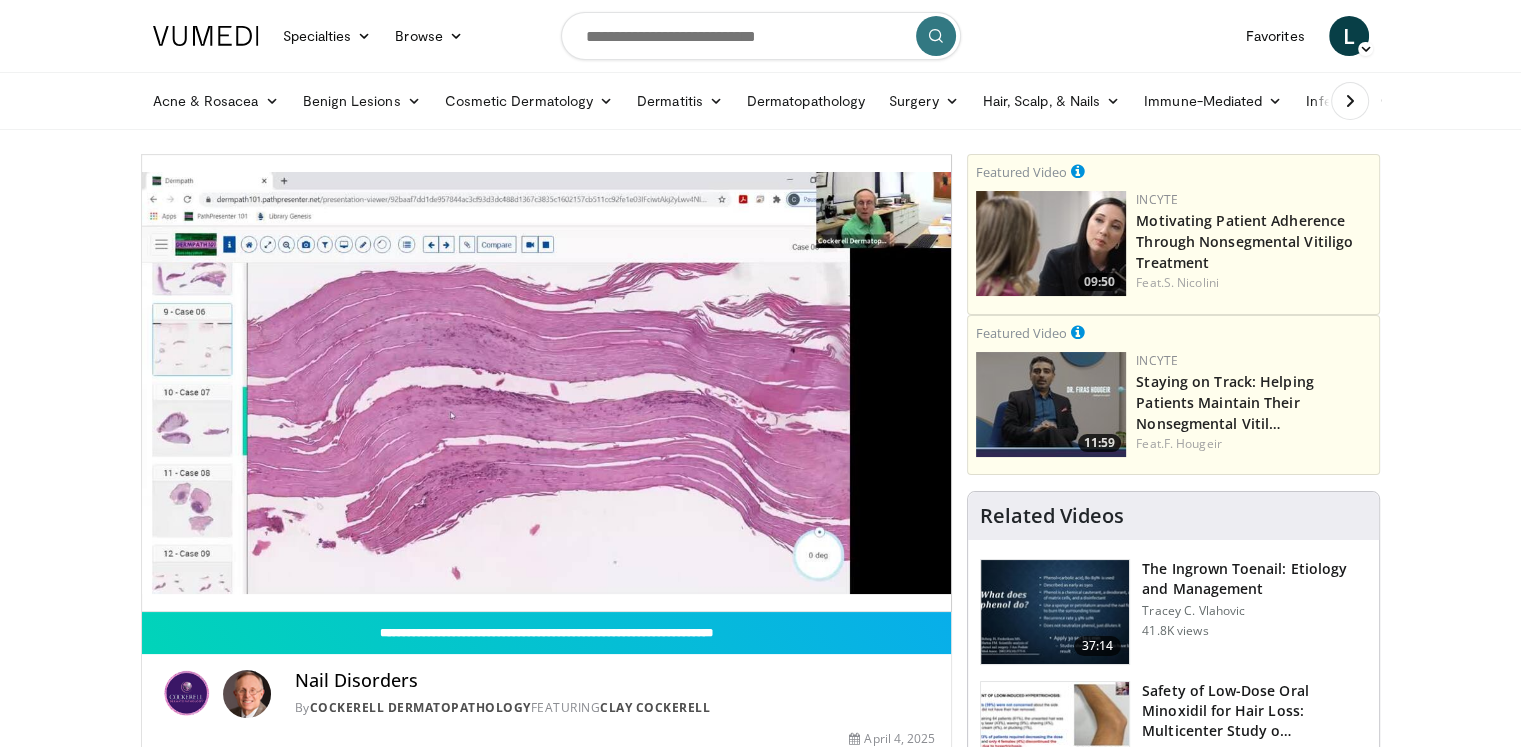type 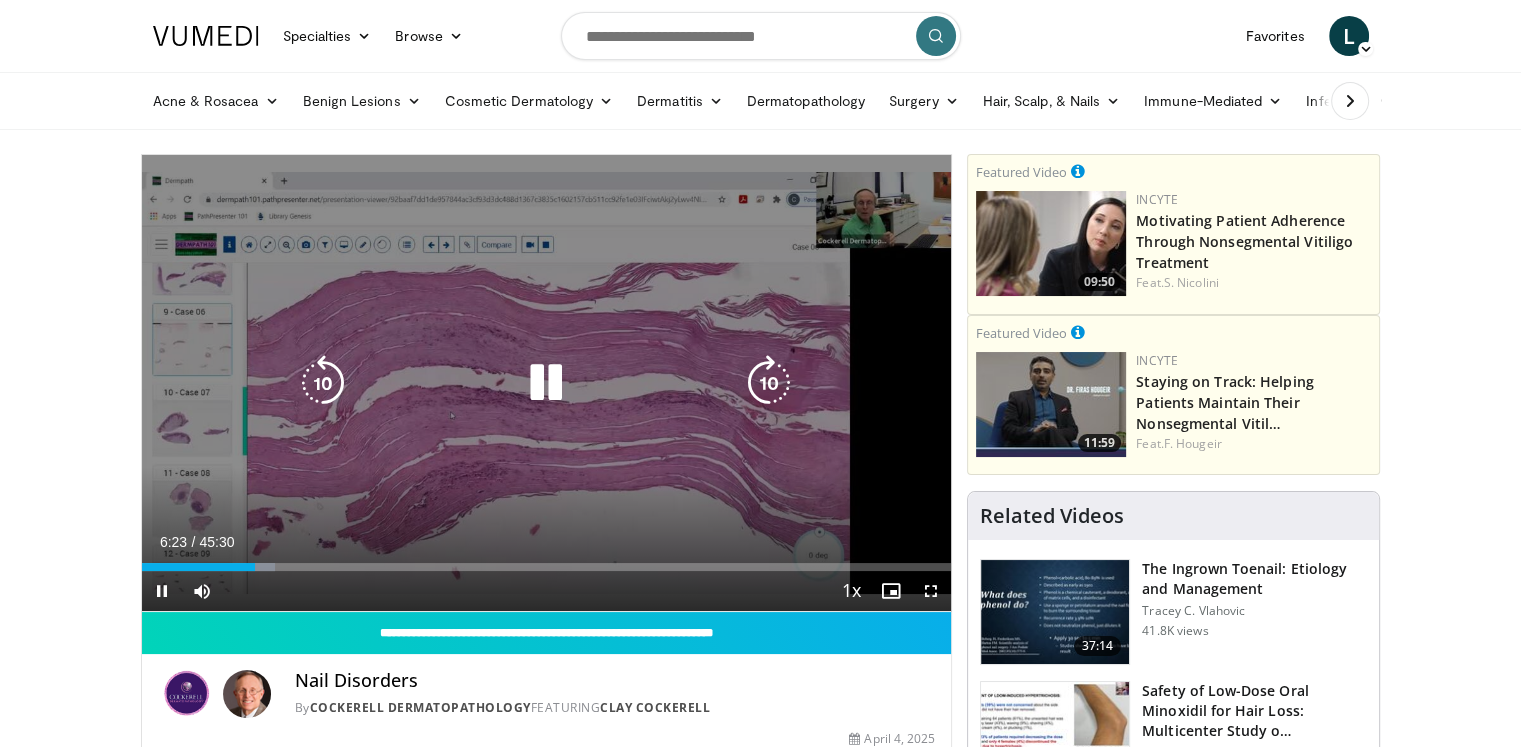 click at bounding box center [546, 383] 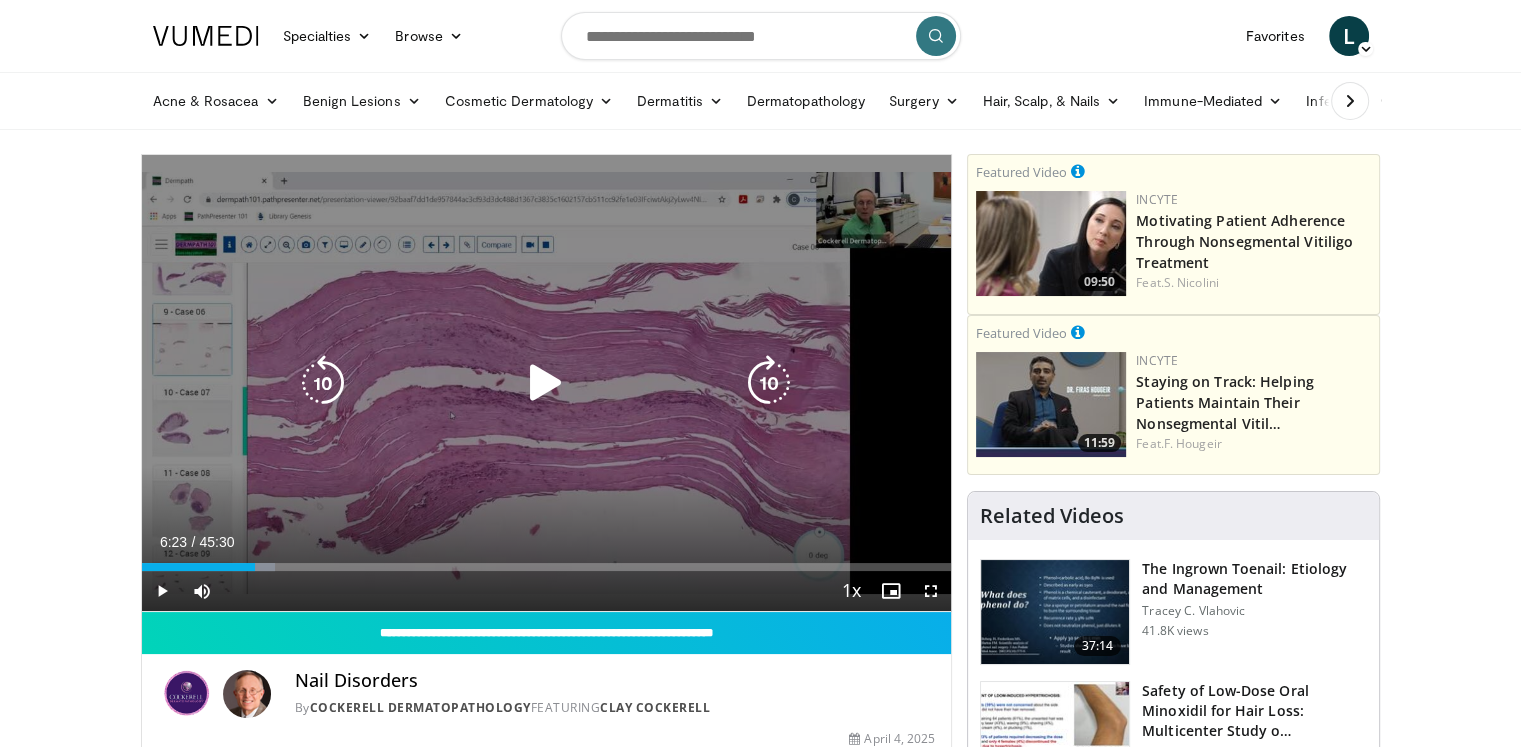 click at bounding box center (546, 383) 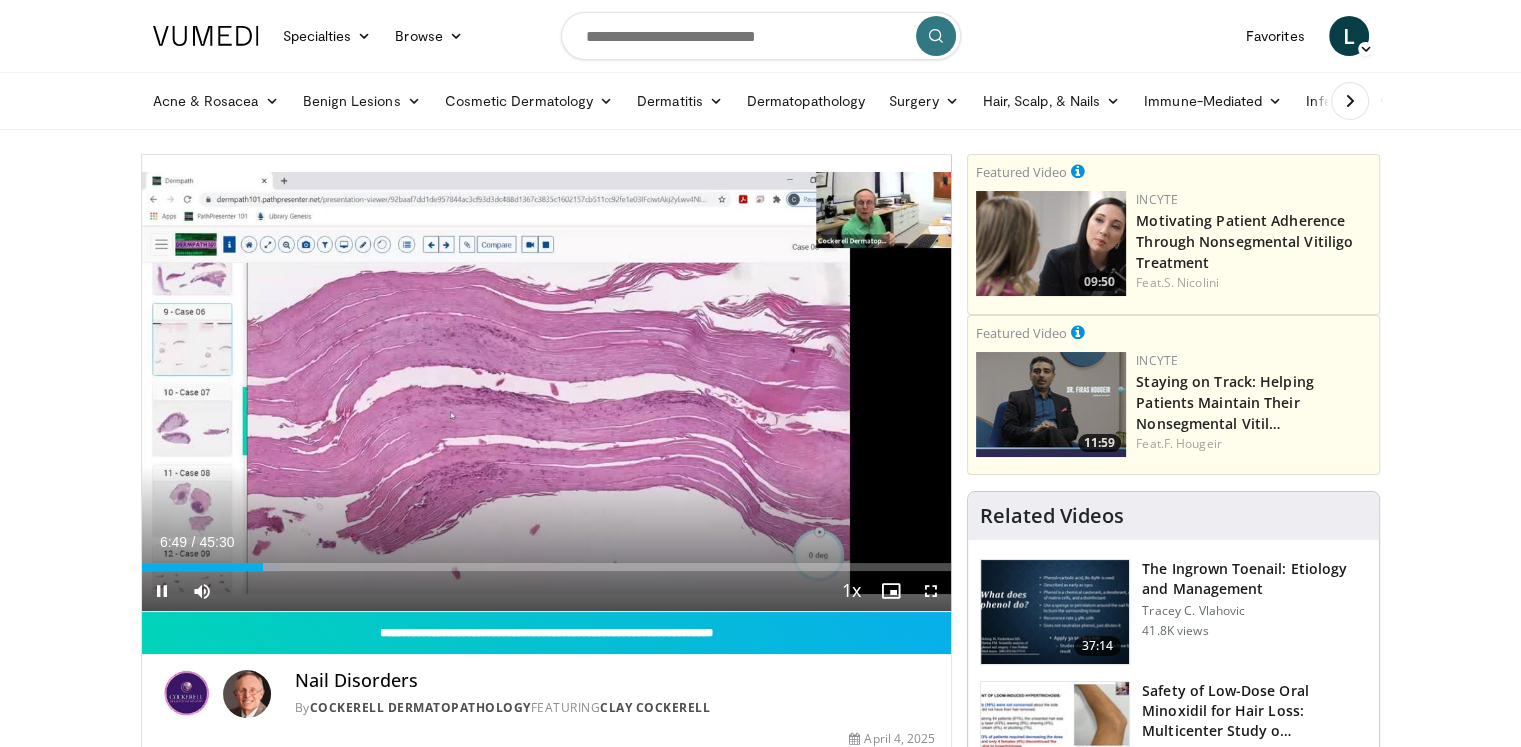 click on "10 seconds
Tap to unmute" at bounding box center (547, 383) 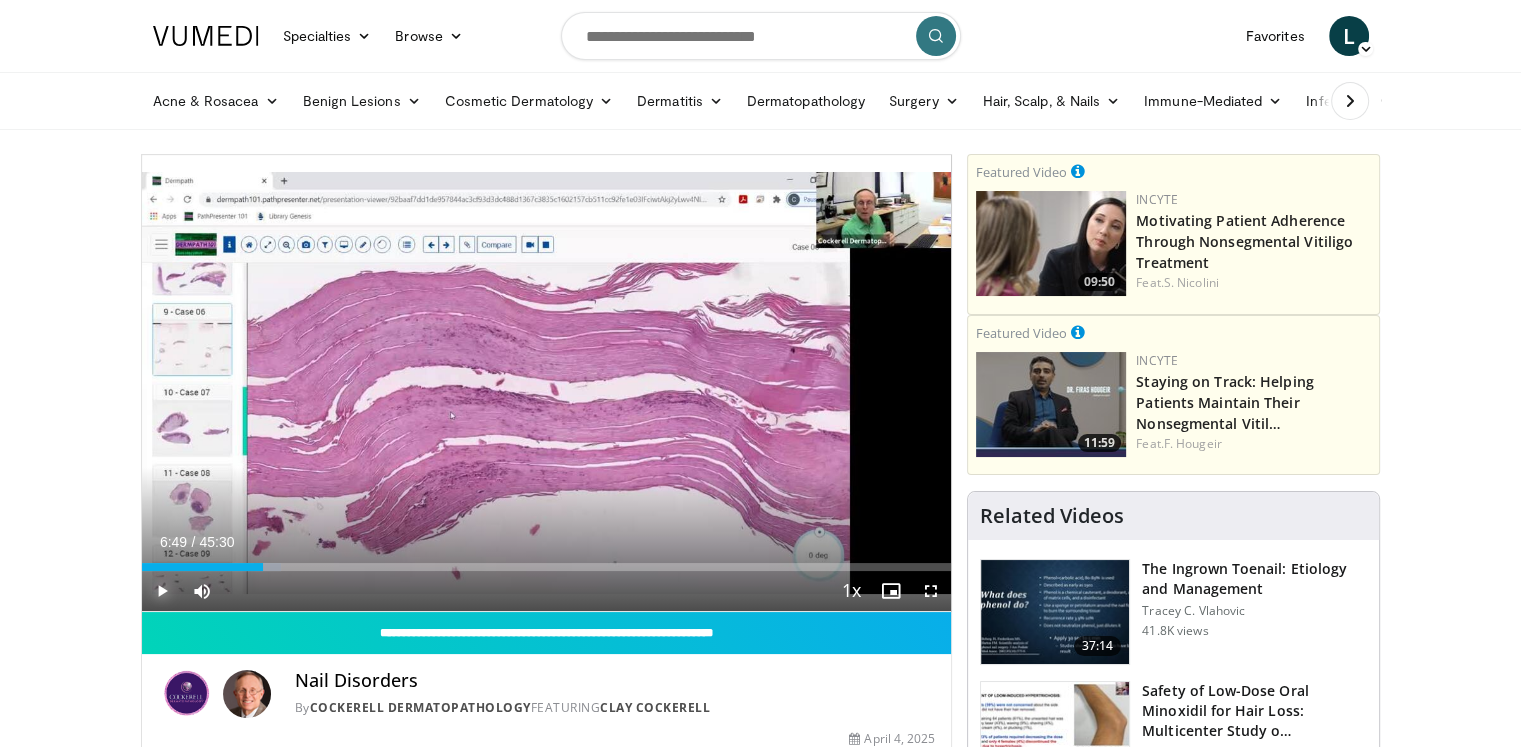 click at bounding box center (162, 591) 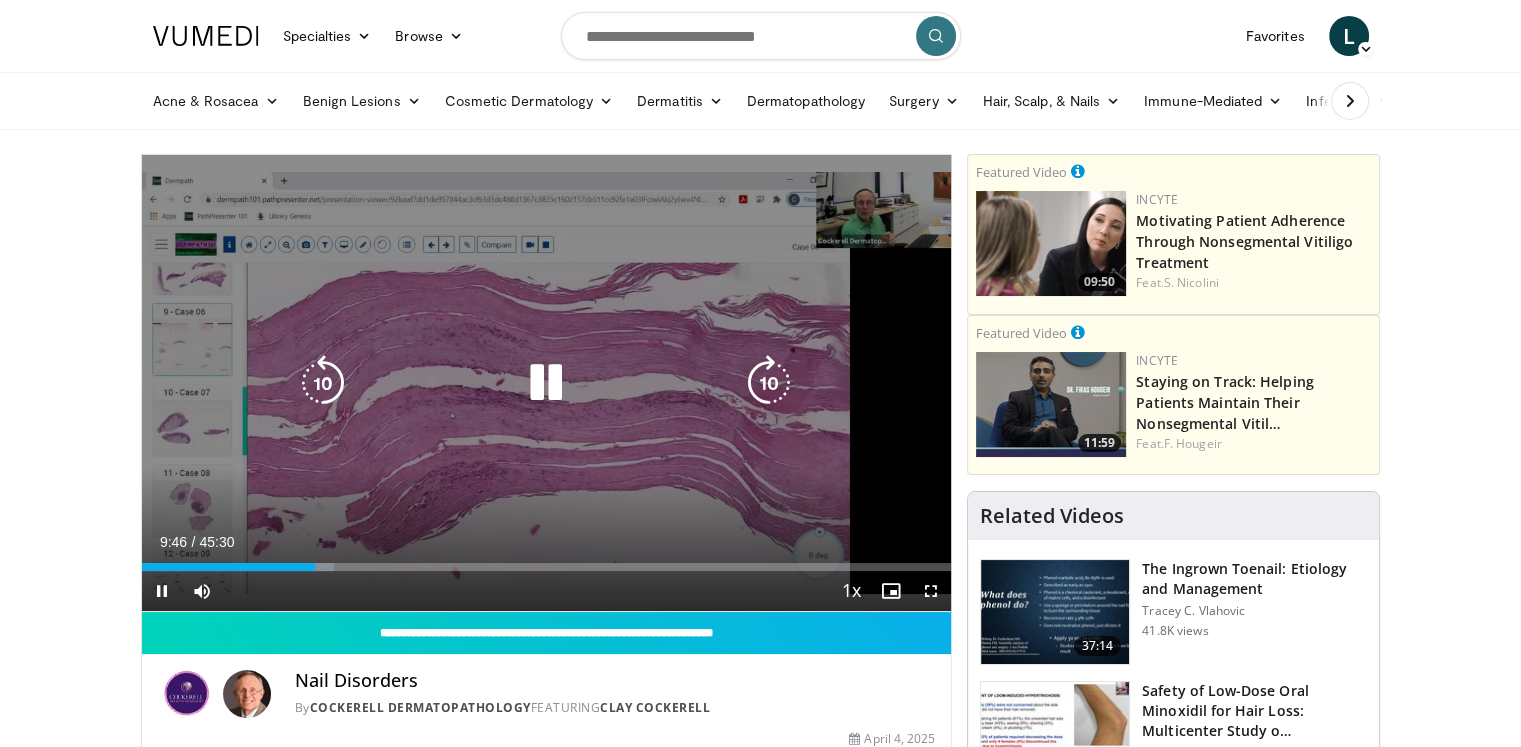 click at bounding box center (323, 383) 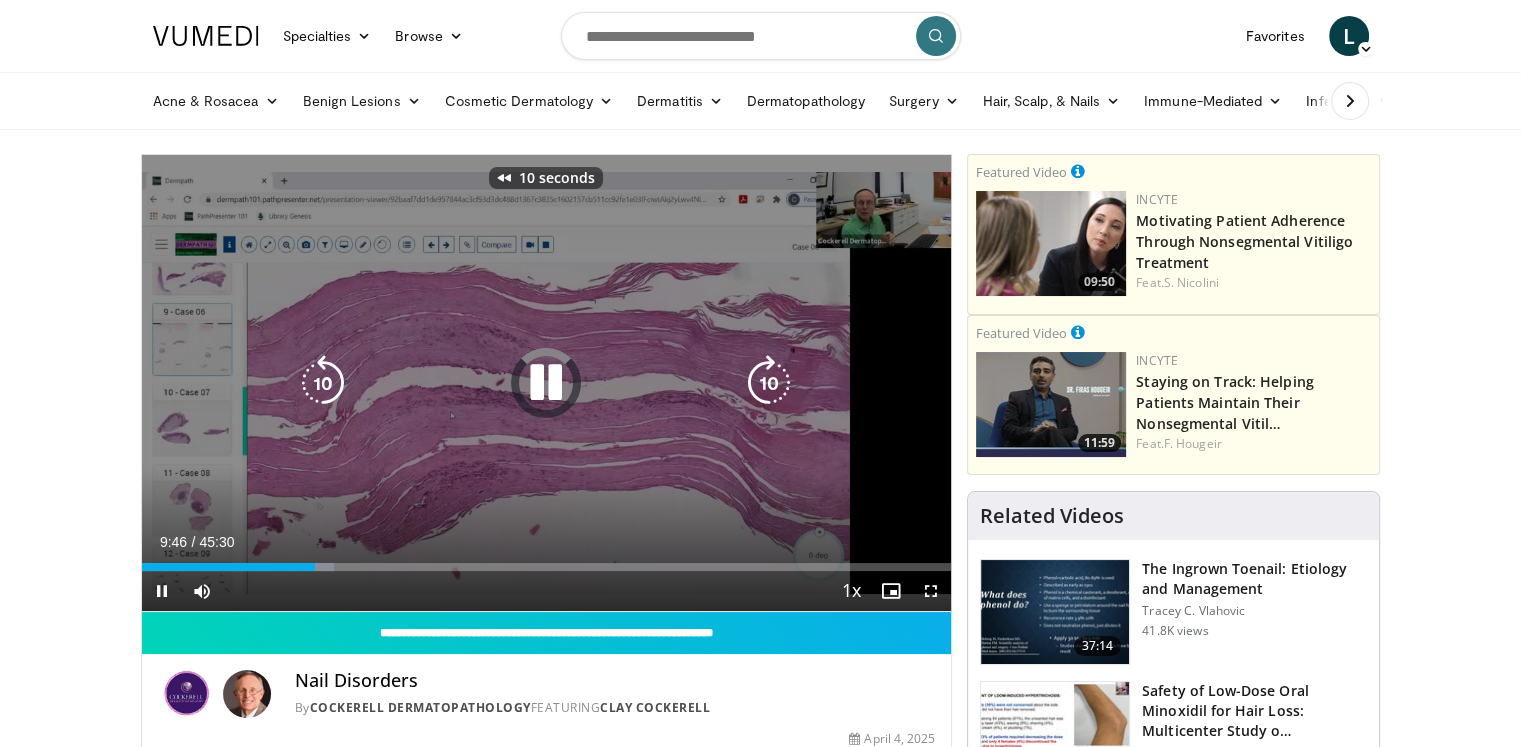 click at bounding box center [323, 383] 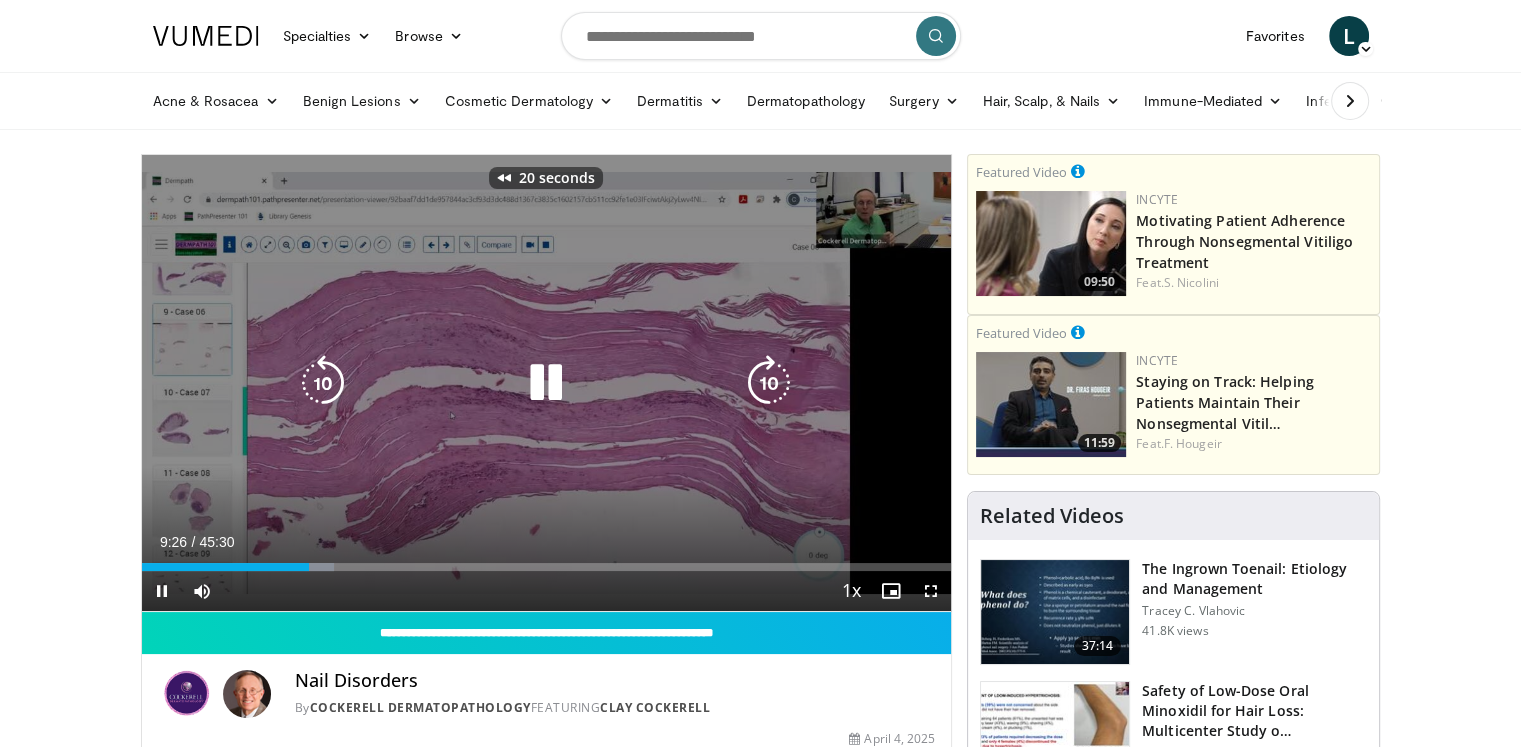 click at bounding box center (323, 383) 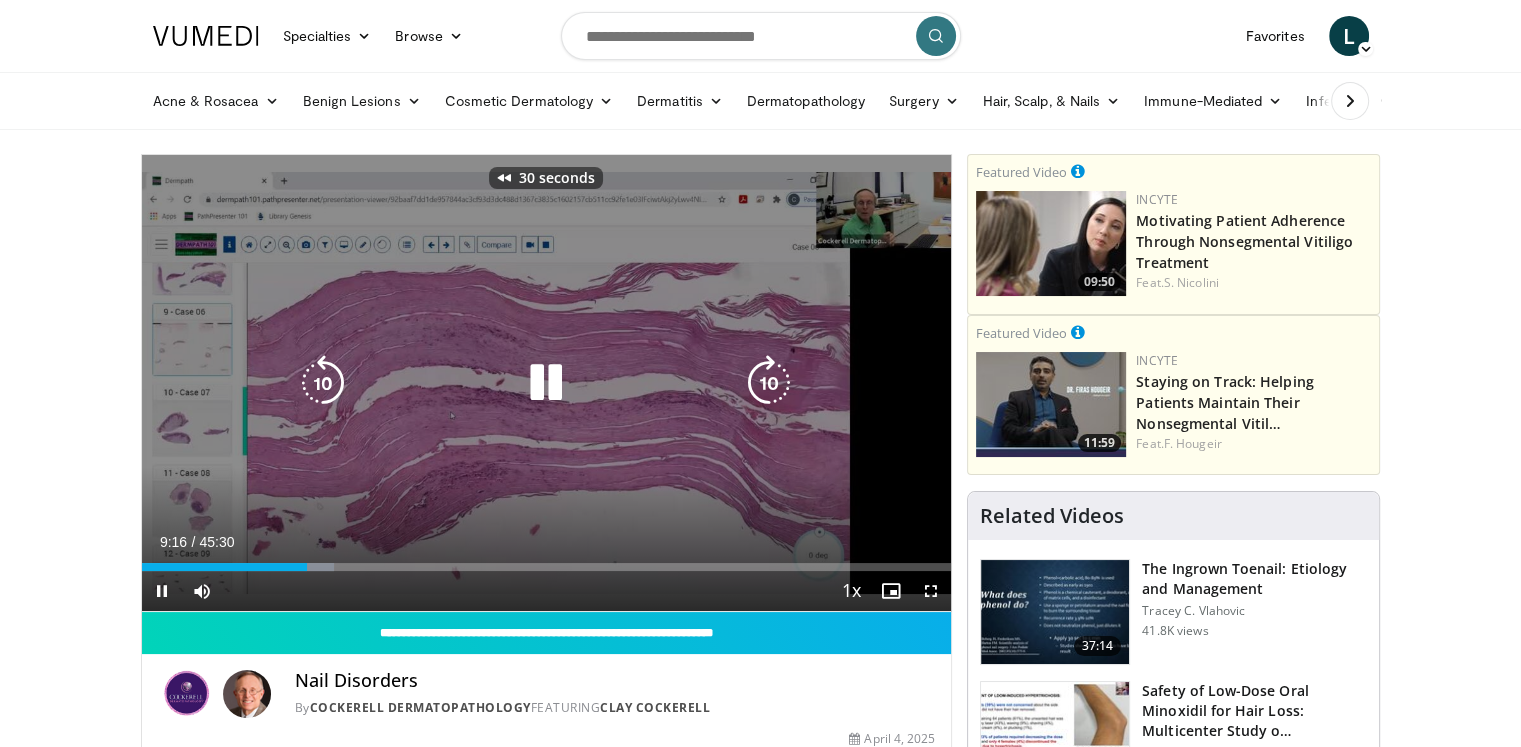 click at bounding box center (323, 383) 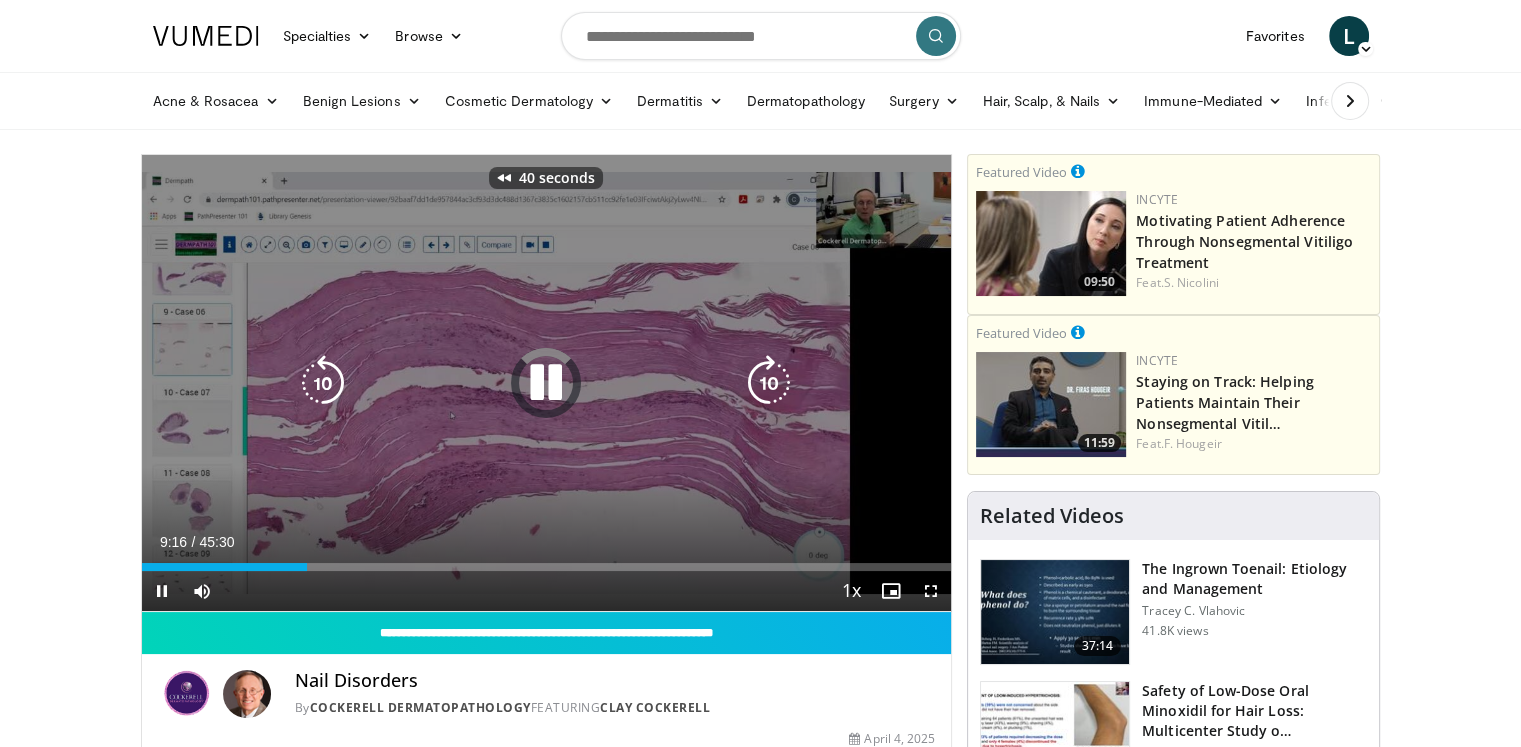click at bounding box center (323, 383) 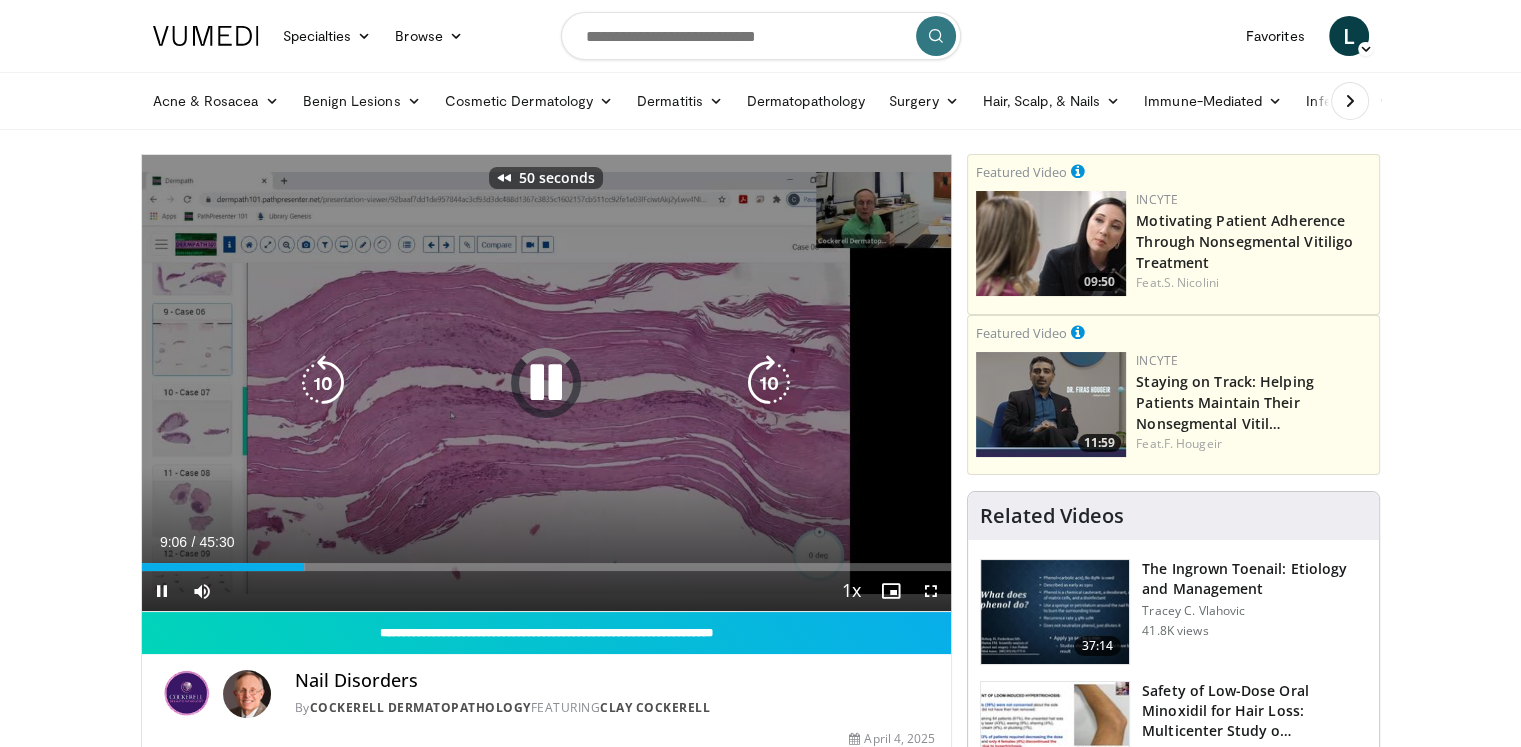 click at bounding box center (323, 383) 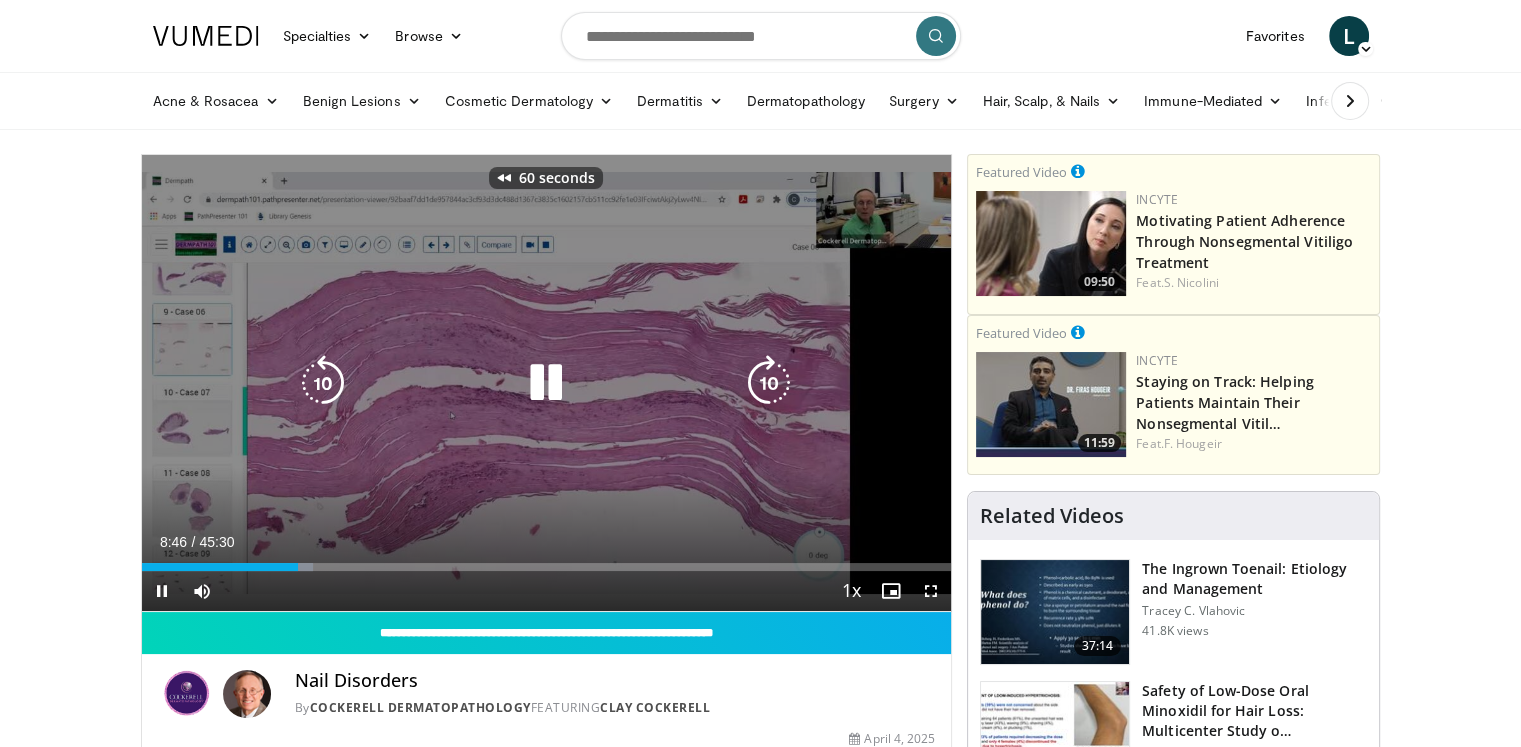 click at bounding box center (323, 383) 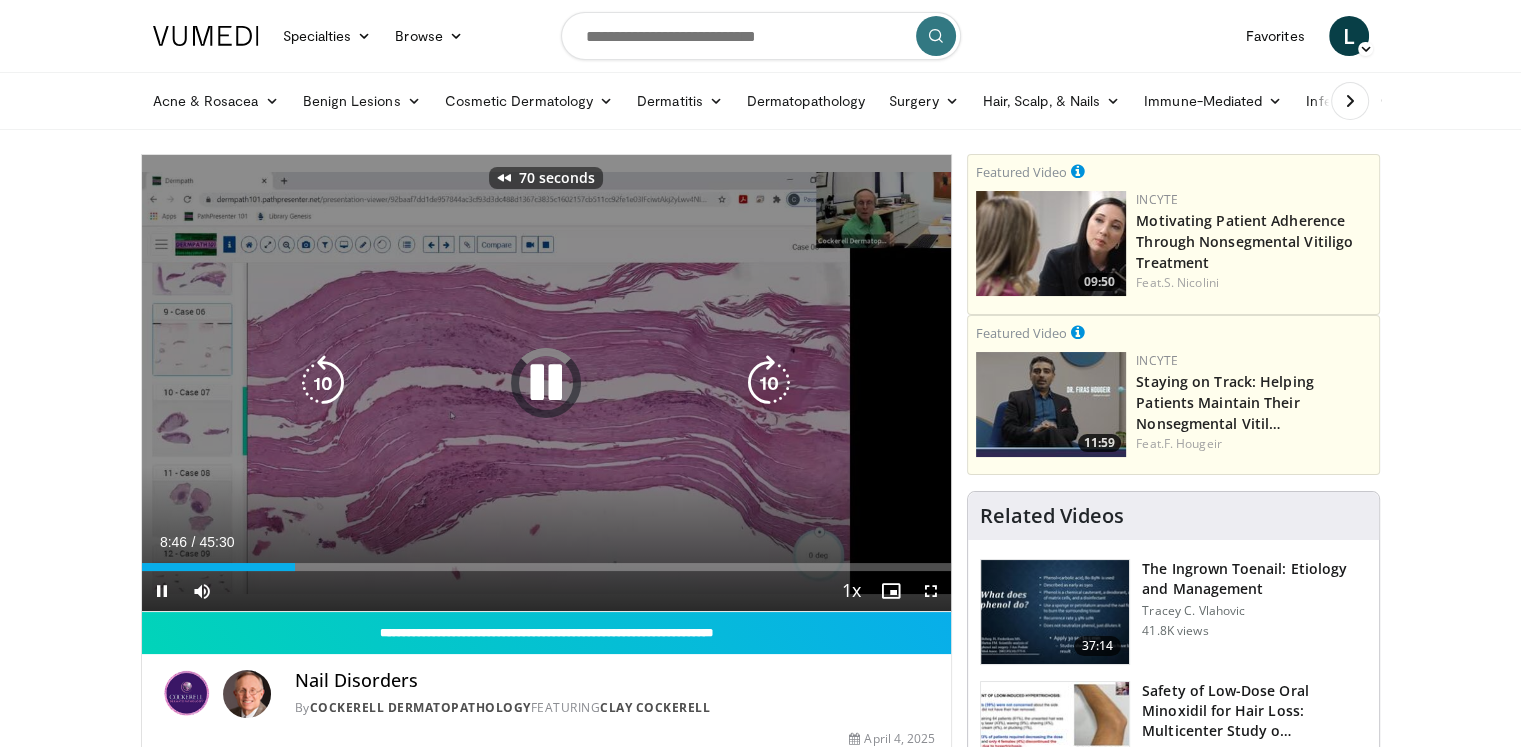 click at bounding box center (323, 383) 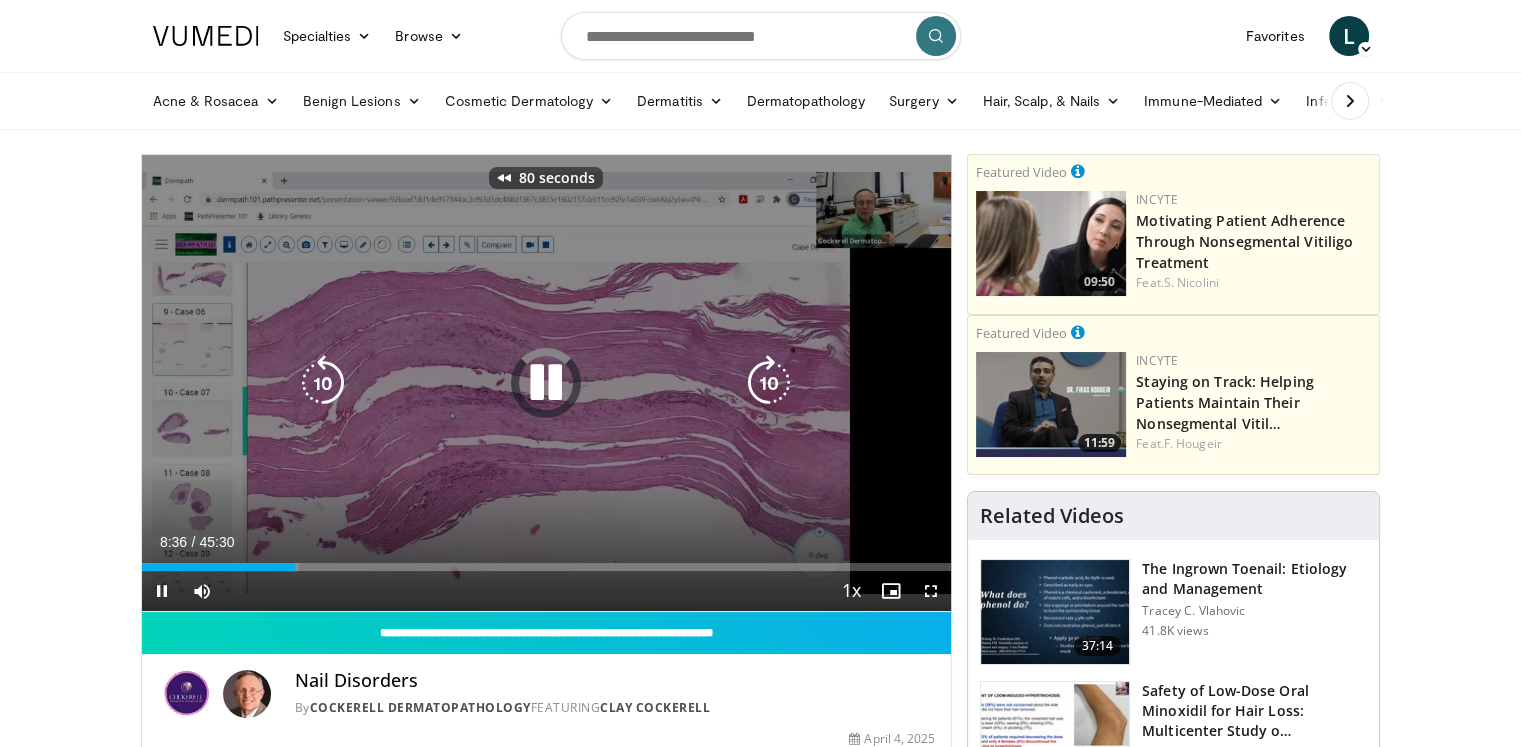 click at bounding box center (323, 383) 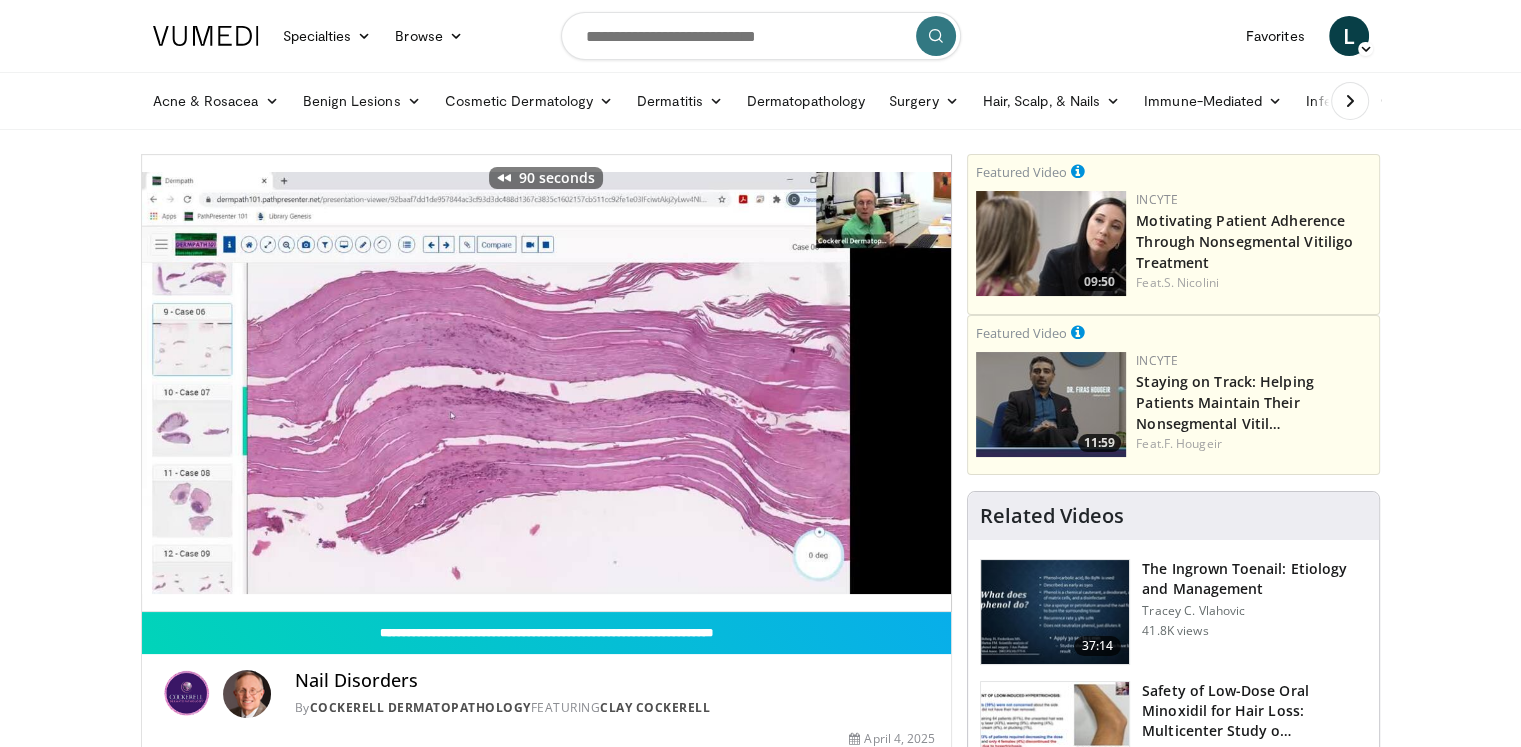 type 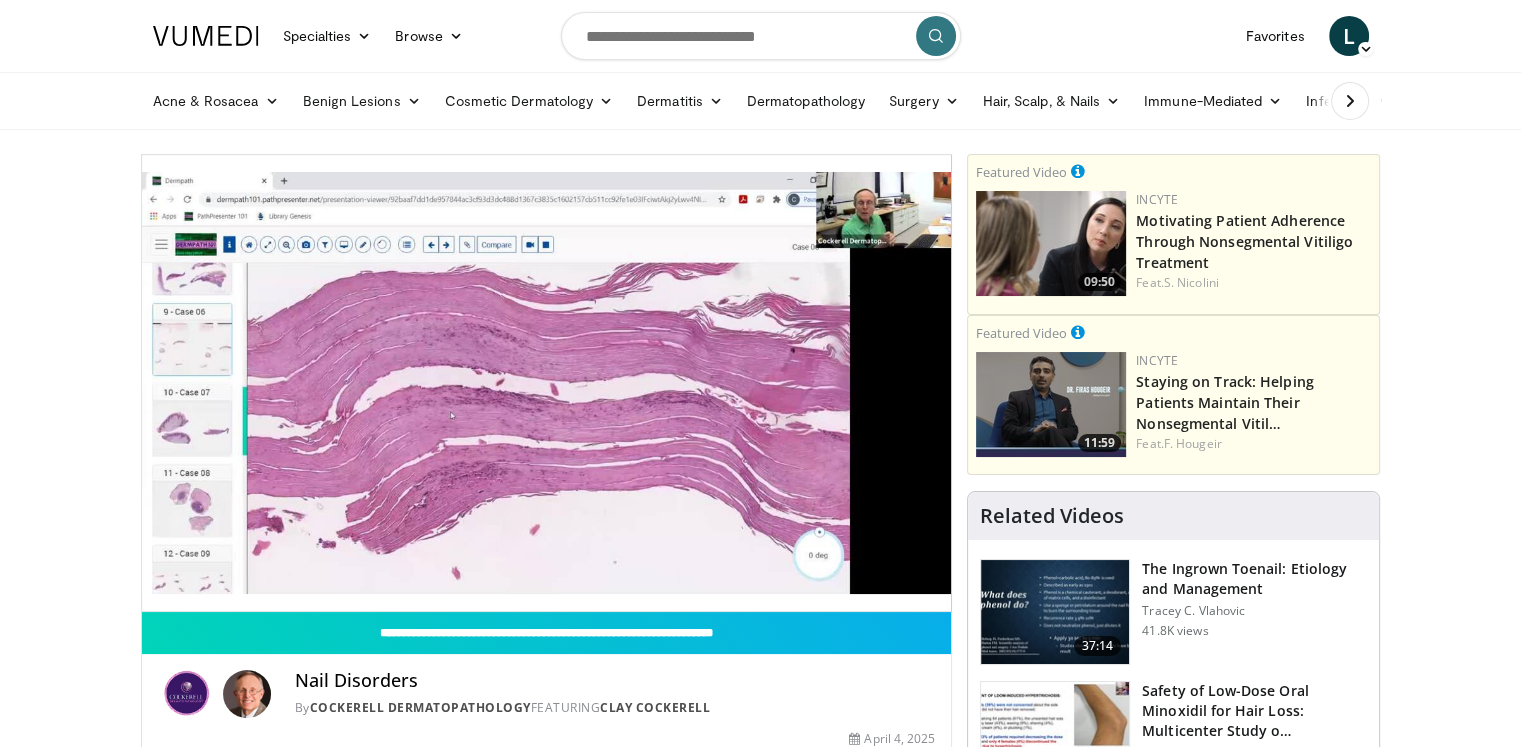 click on "90 seconds
Tap to unmute" at bounding box center (547, 383) 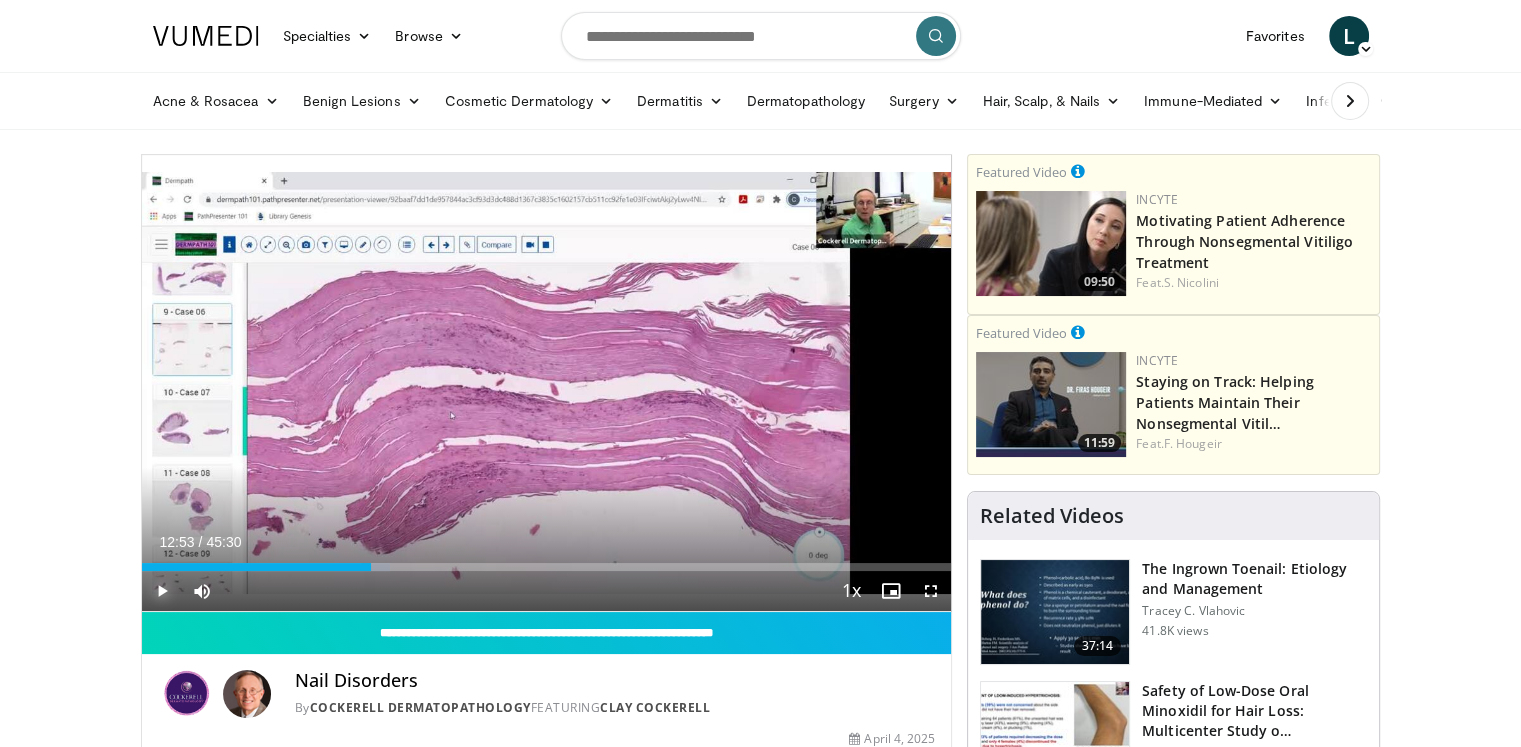click at bounding box center [162, 591] 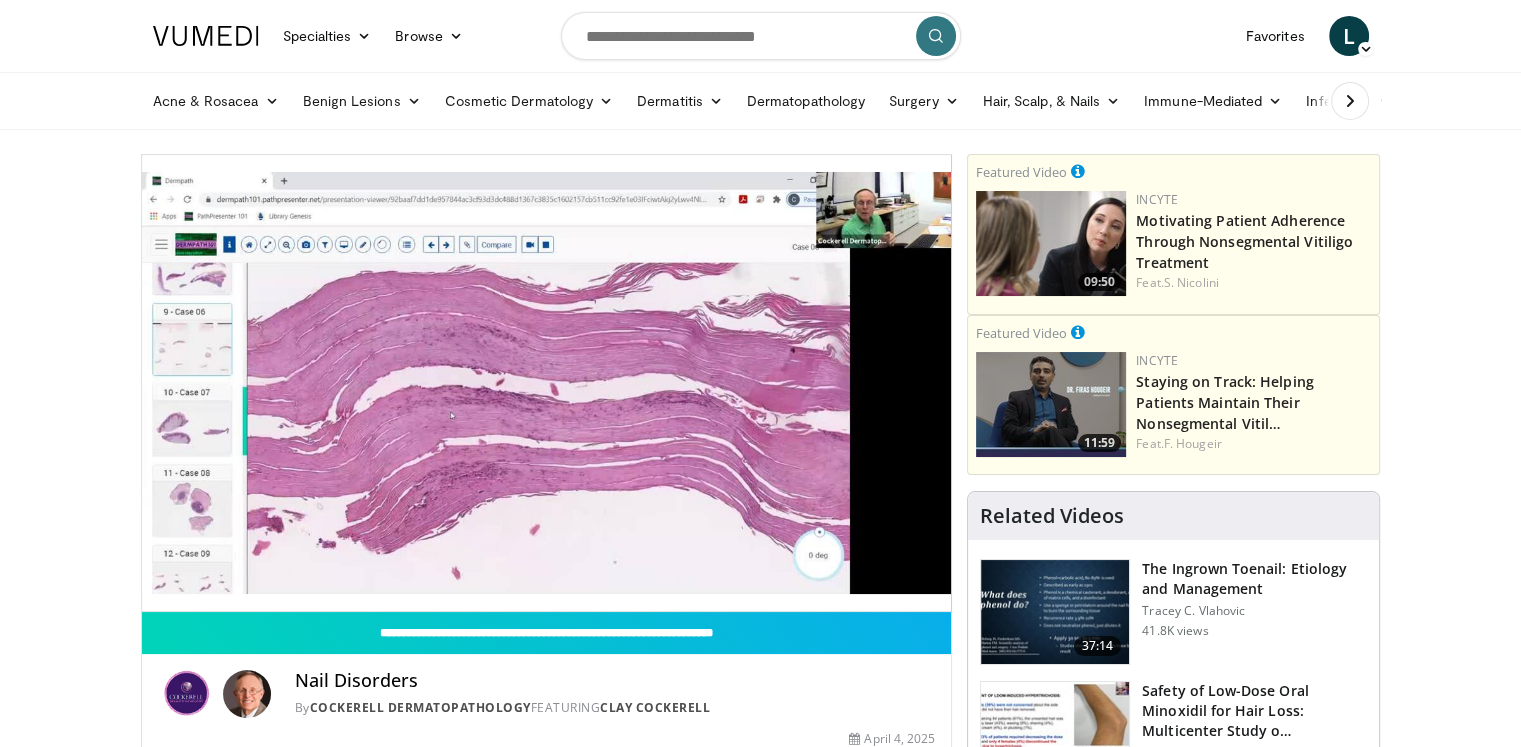 type 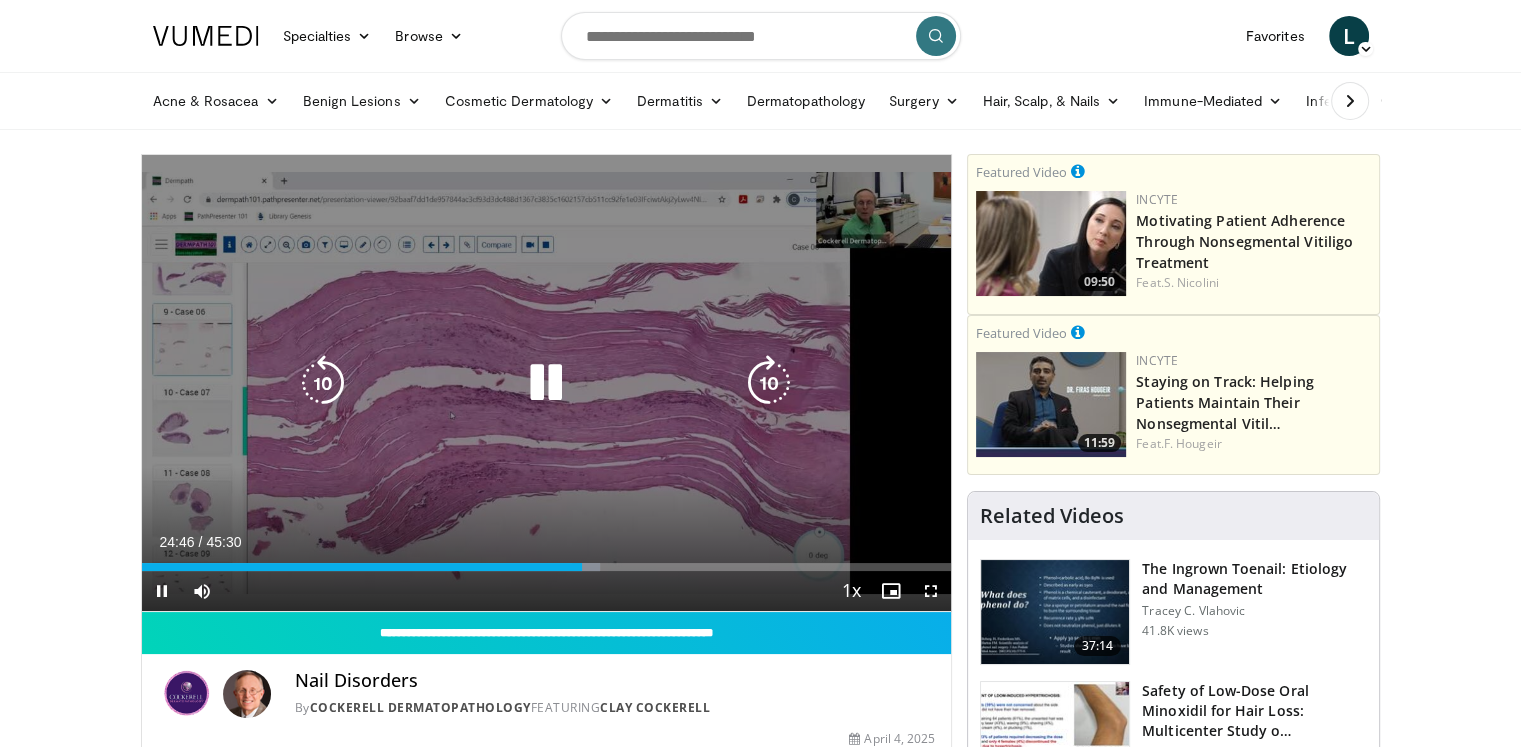click at bounding box center [323, 383] 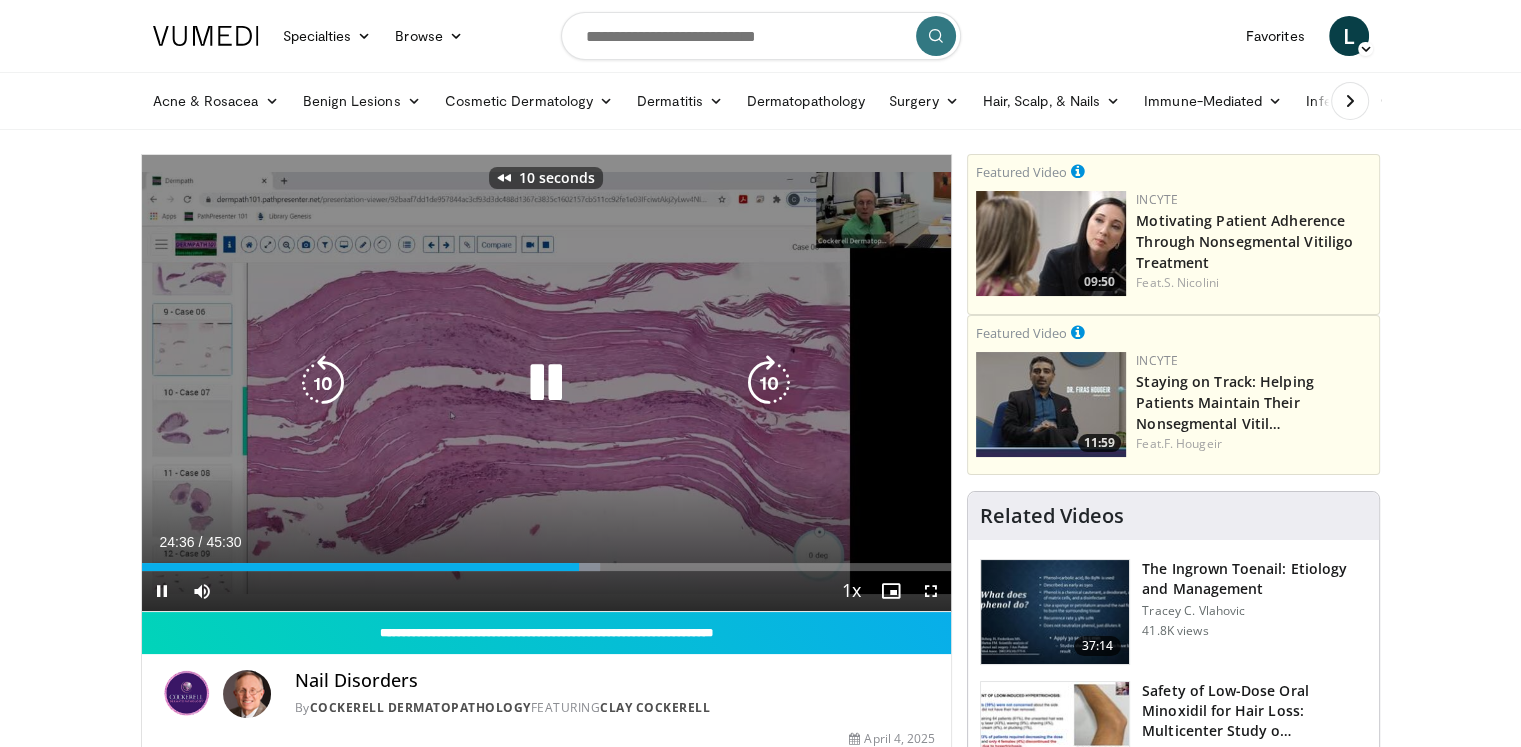 click at bounding box center (323, 383) 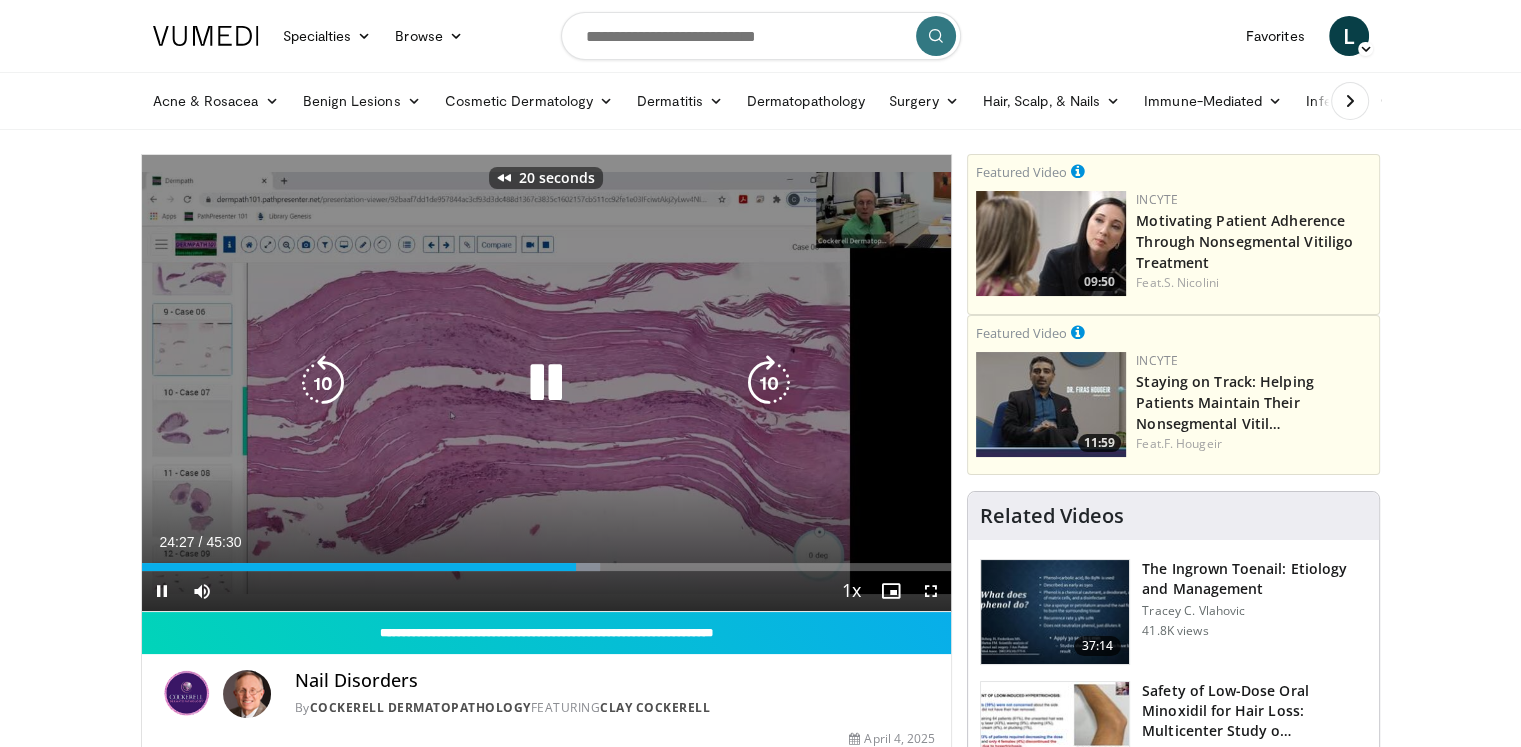 click at bounding box center (323, 383) 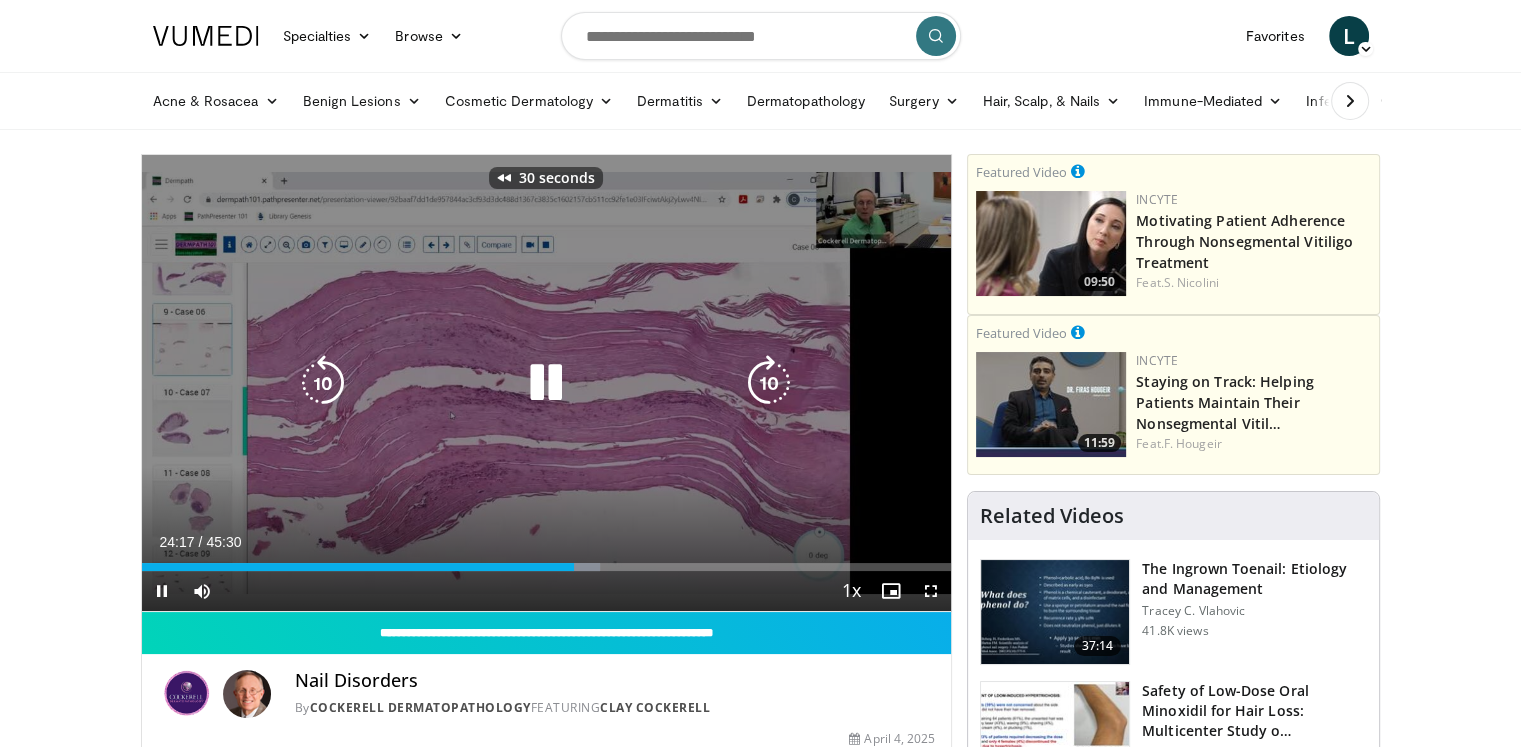 click at bounding box center [323, 383] 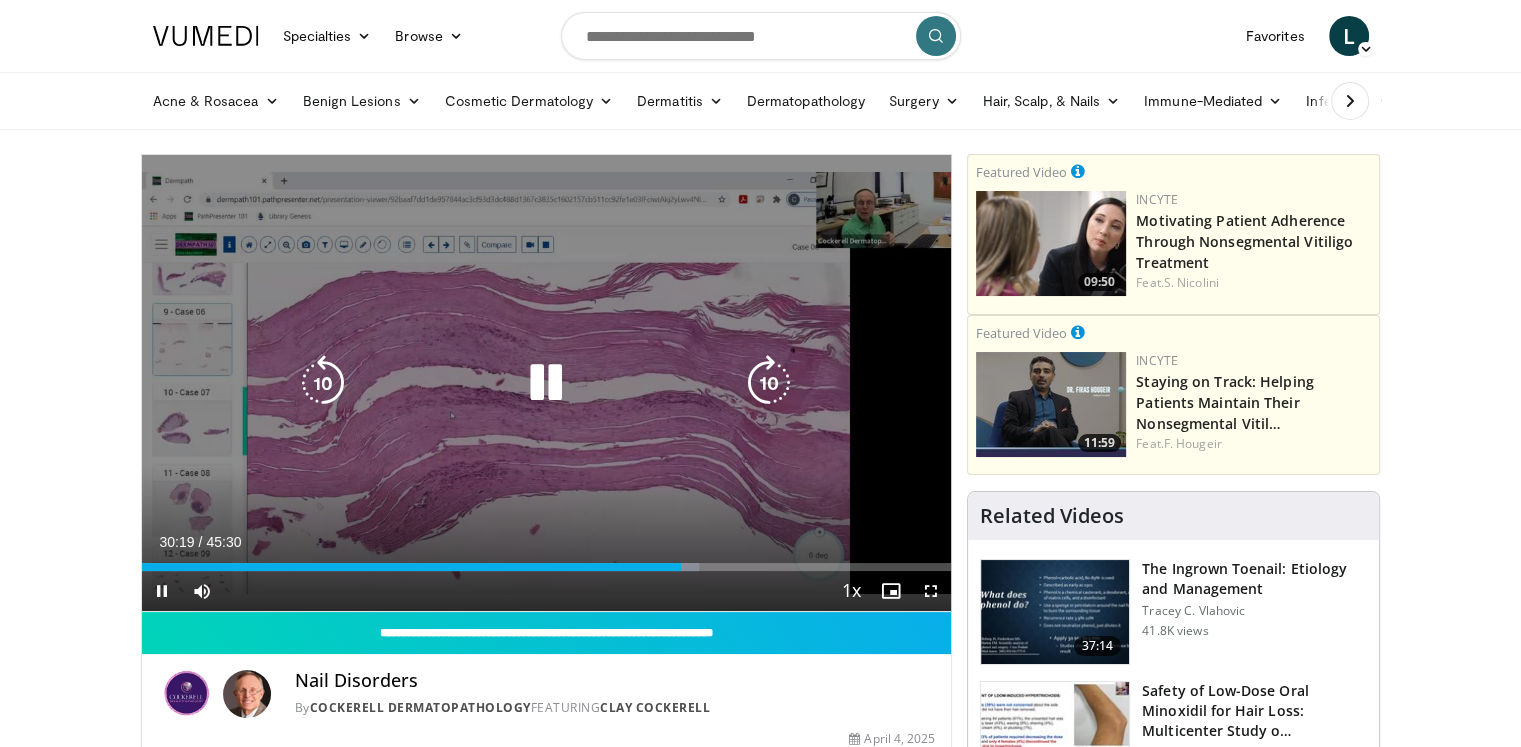 click at bounding box center [323, 383] 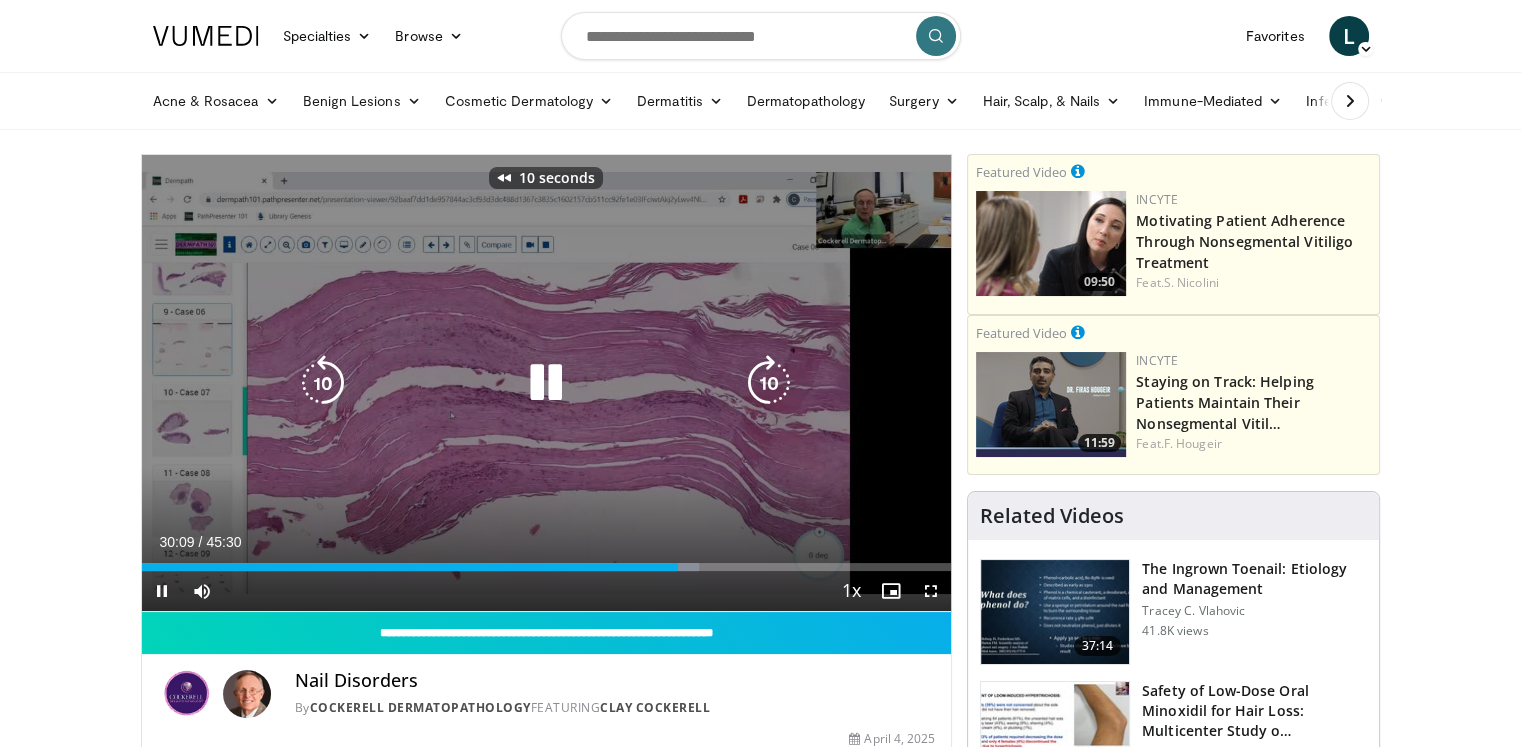 click at bounding box center (323, 383) 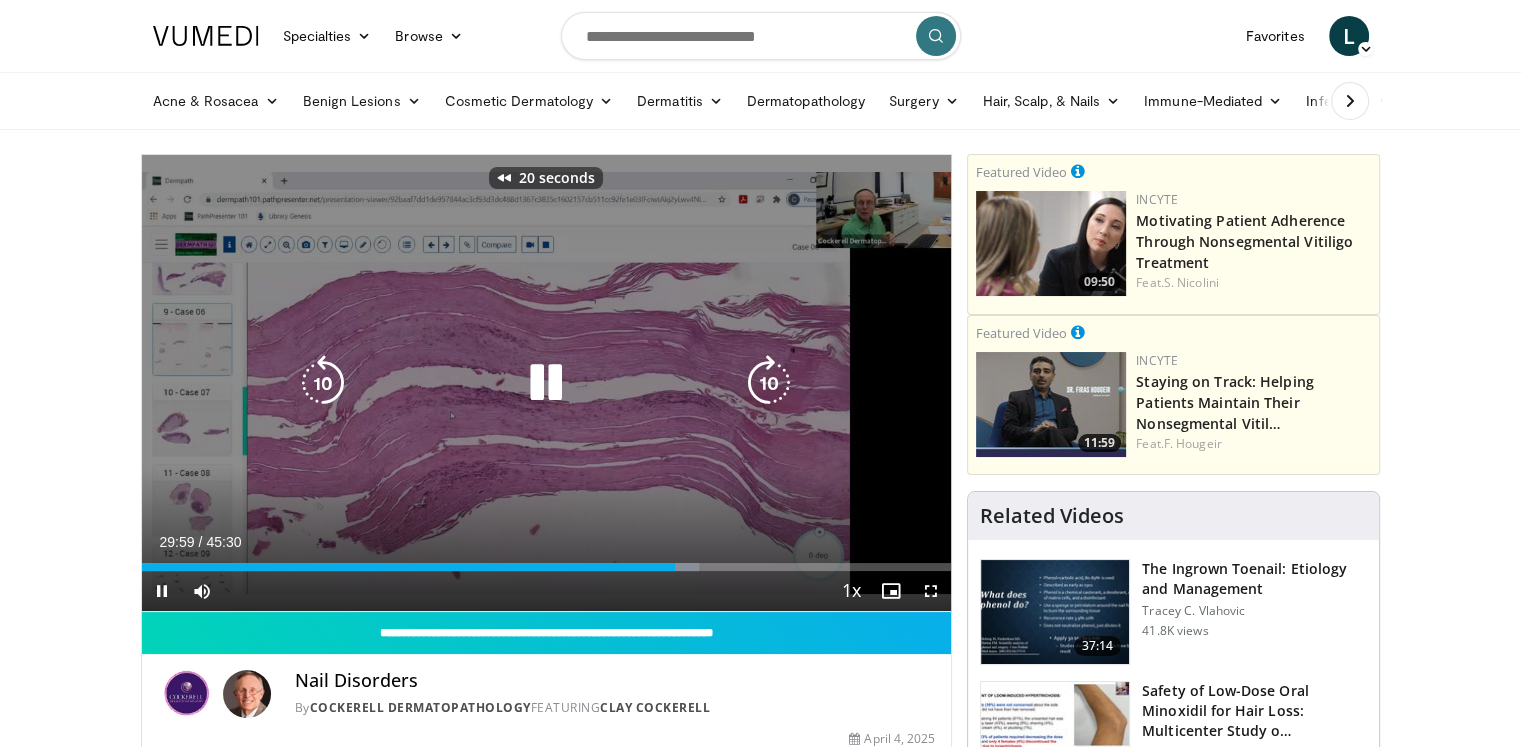 click at bounding box center [323, 383] 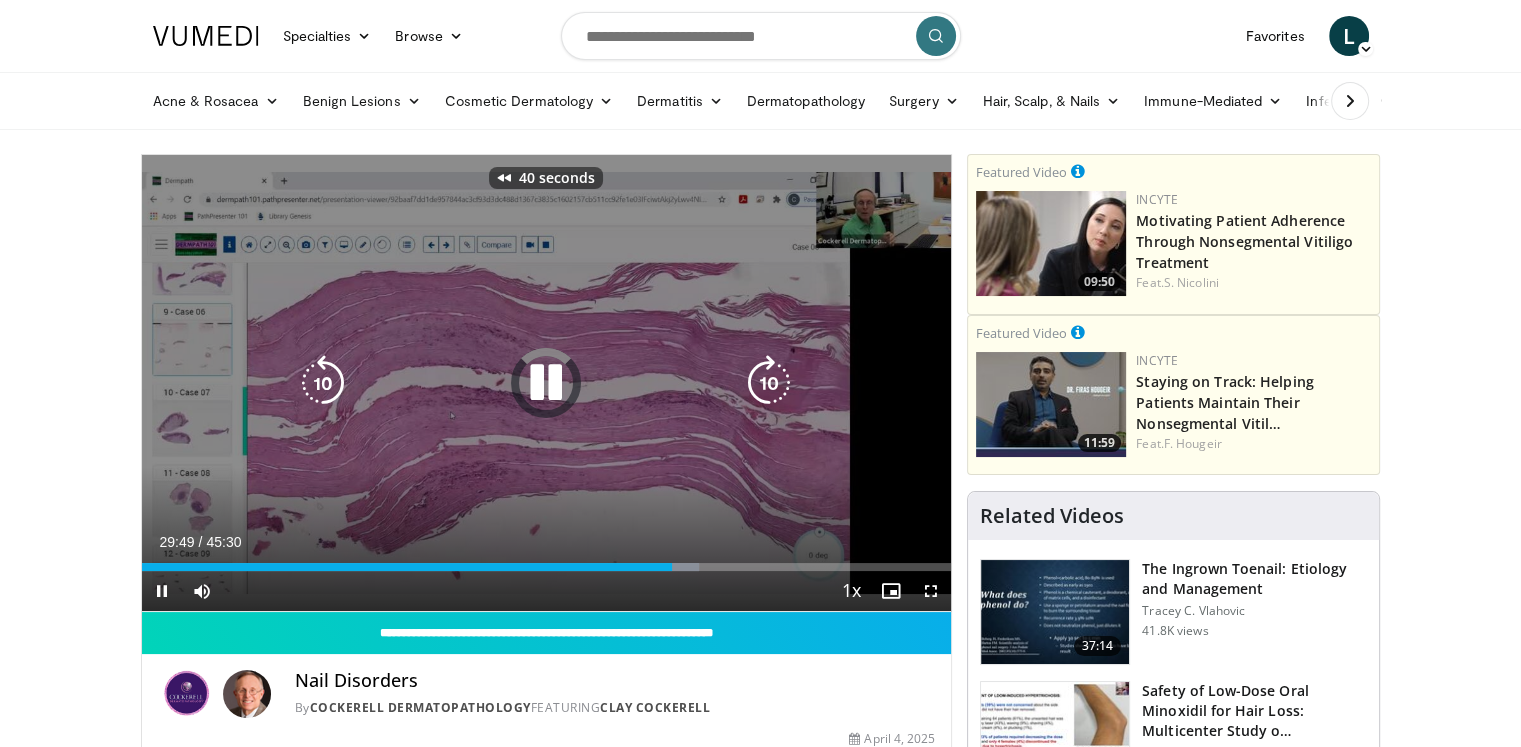 click at bounding box center (323, 383) 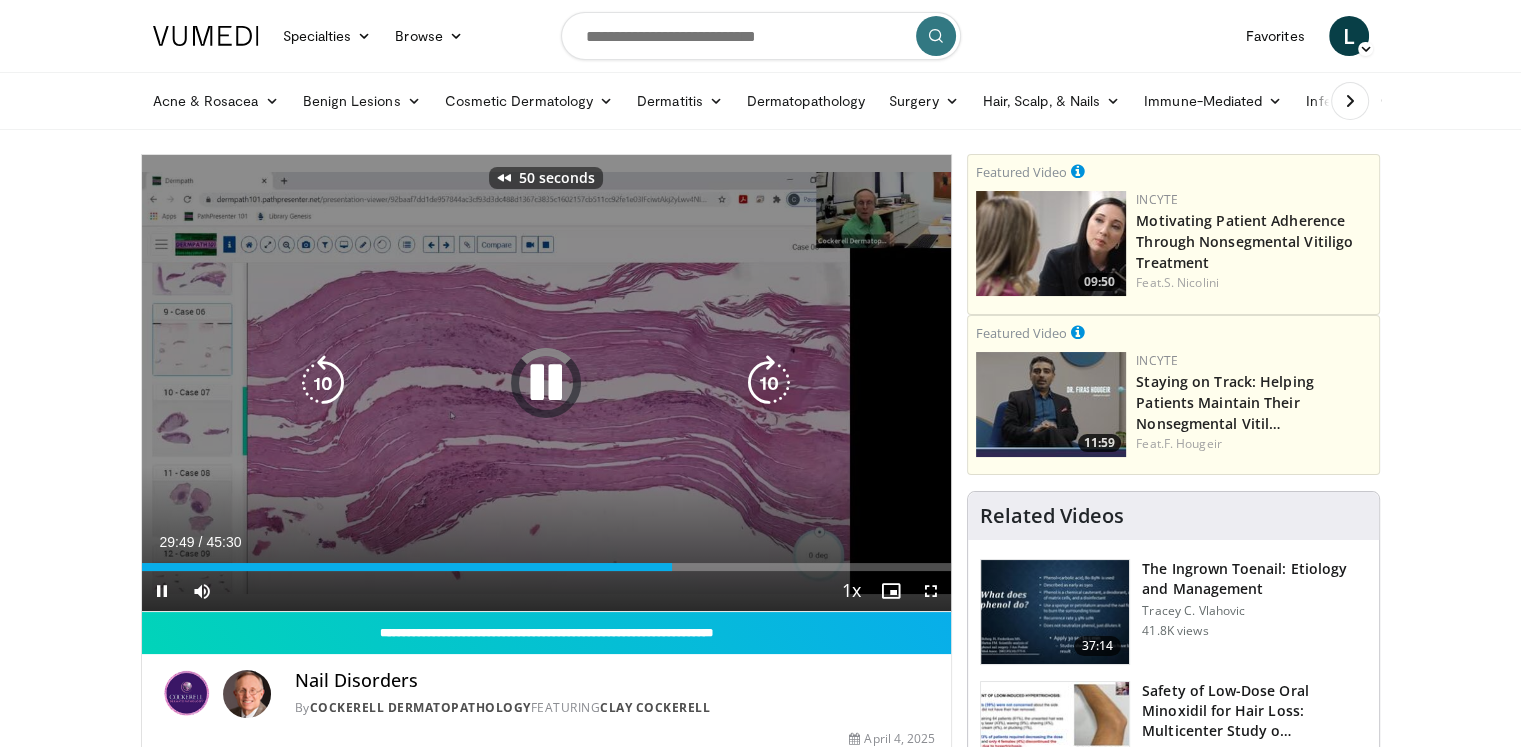 click at bounding box center (323, 383) 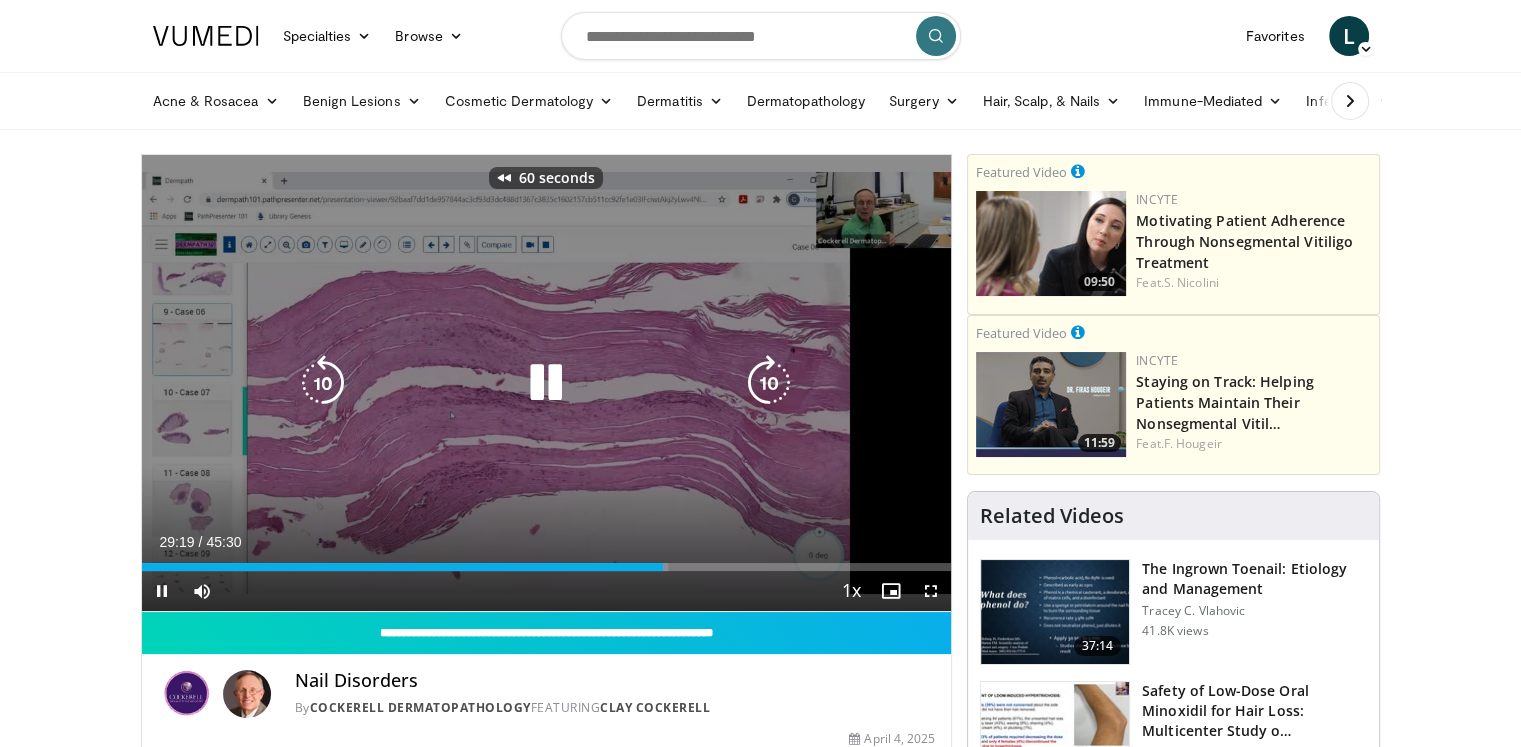 click at bounding box center (323, 383) 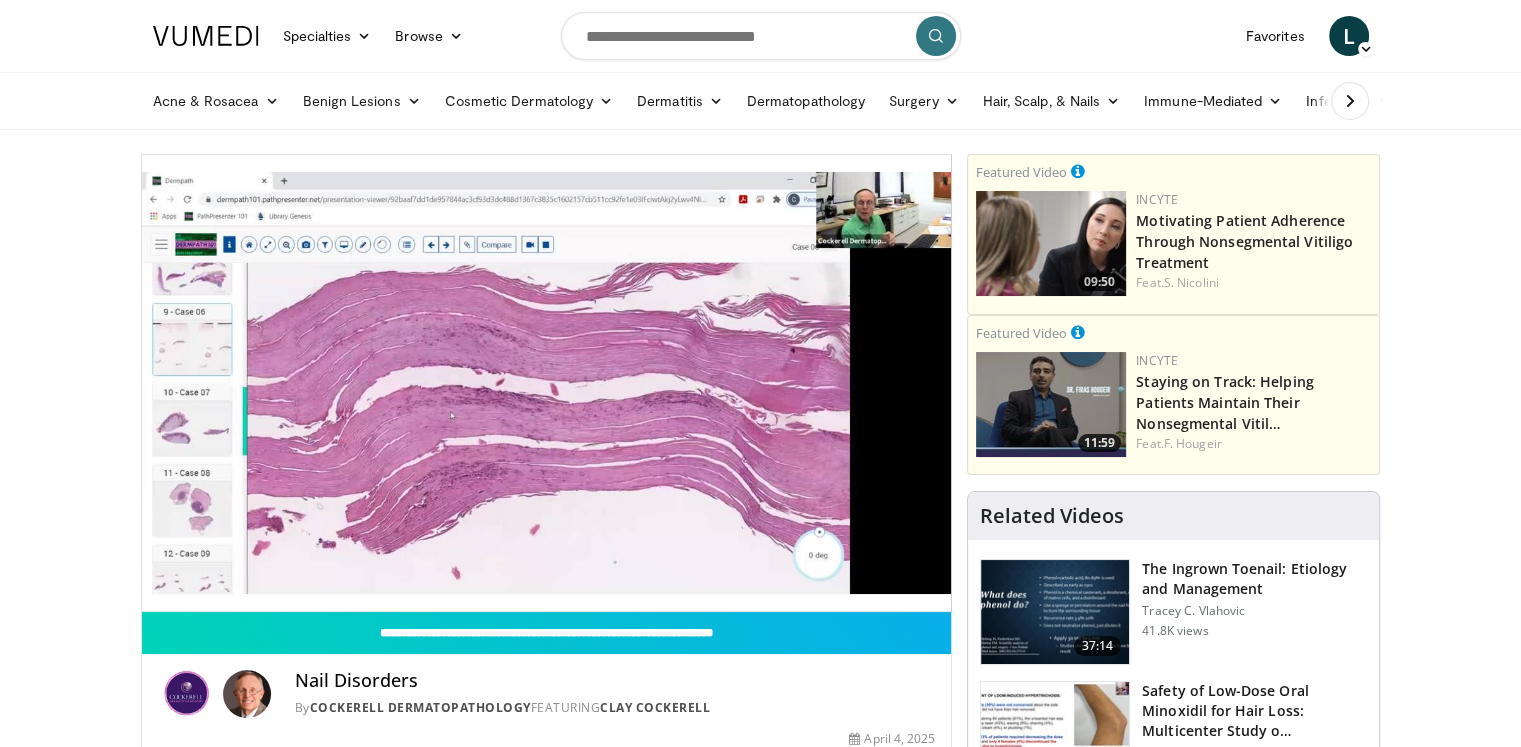 click on "09:50
Incyte
Motivating Patient Adherence Through Nonsegmental Vitiligo Treatment
Feat.
S. Nicolini" at bounding box center (1173, 243) 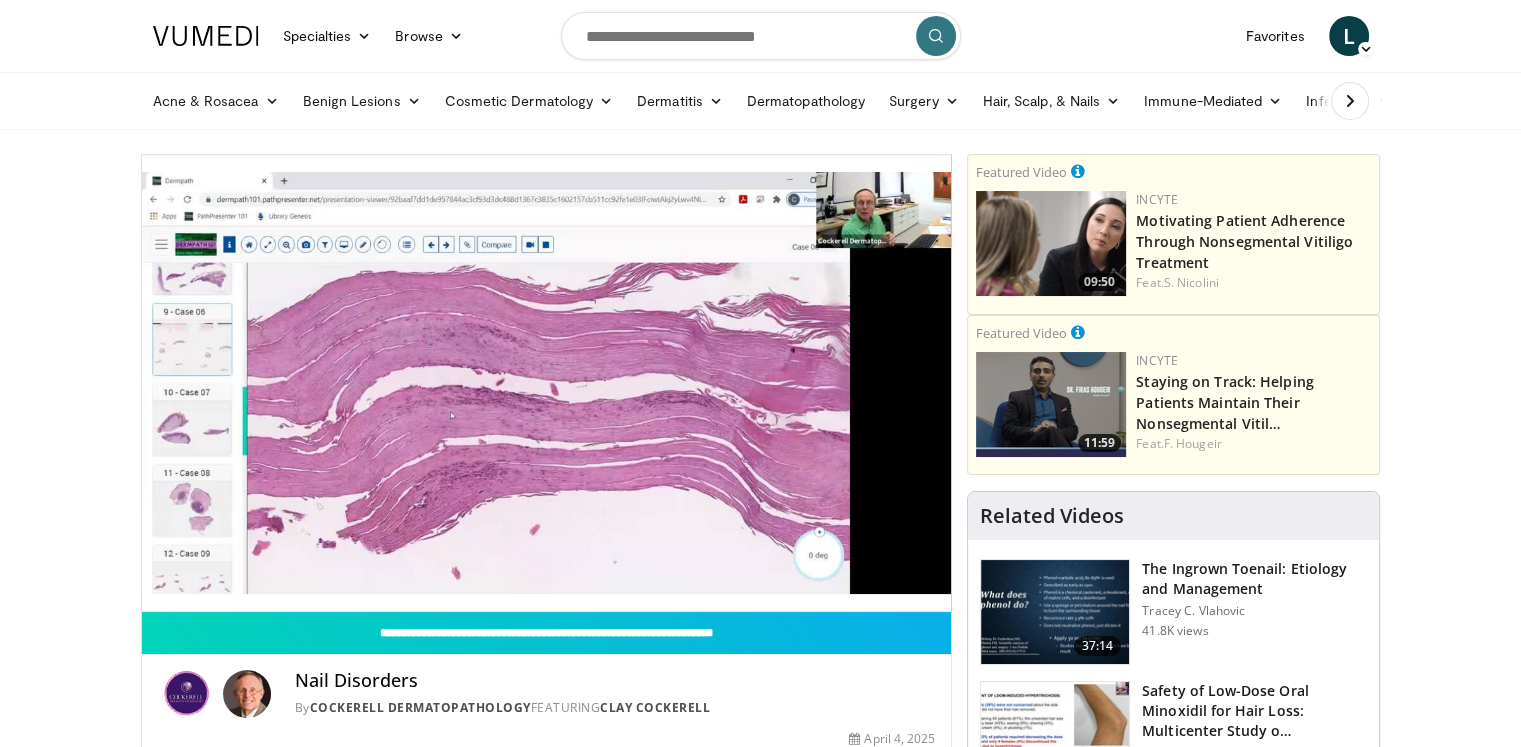 click on "Specialties
Adult & Family Medicine
Allergy, Asthma, Immunology
Anesthesiology
Cardiology
Dental
Dermatology
Endocrinology
Gastroenterology & Hepatology
General Surgery
Hematology & Oncology
Infectious Disease
Nephrology
Neurology
Neurosurgery
Obstetrics & Gynecology
Ophthalmology
Oral Maxillofacial
Orthopaedics
Otolaryngology
Pediatrics
Plastic Surgery
Podiatry
Psychiatry
Pulmonology
Radiation Oncology
Radiology
Rheumatology
Urology" at bounding box center (760, 1673) 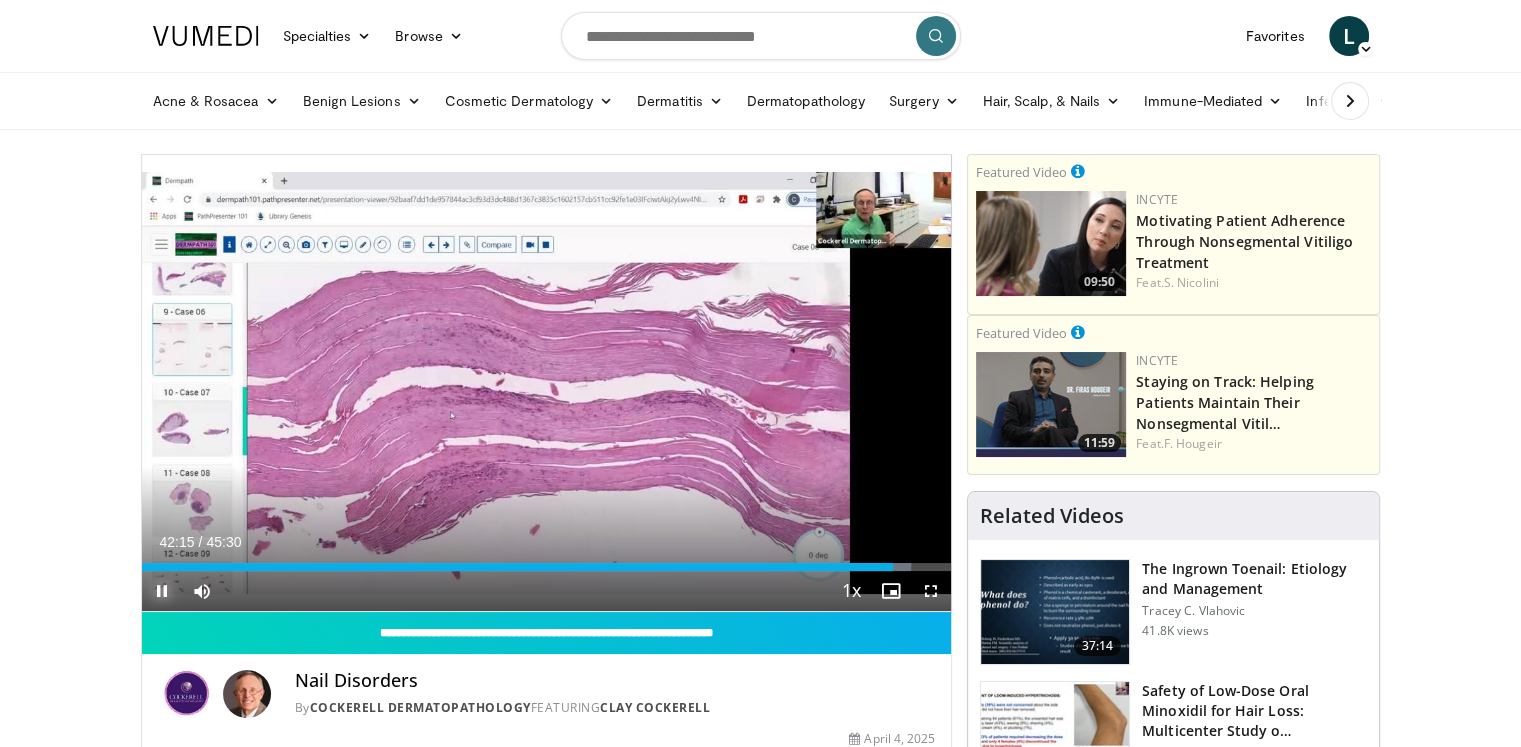 click at bounding box center (162, 591) 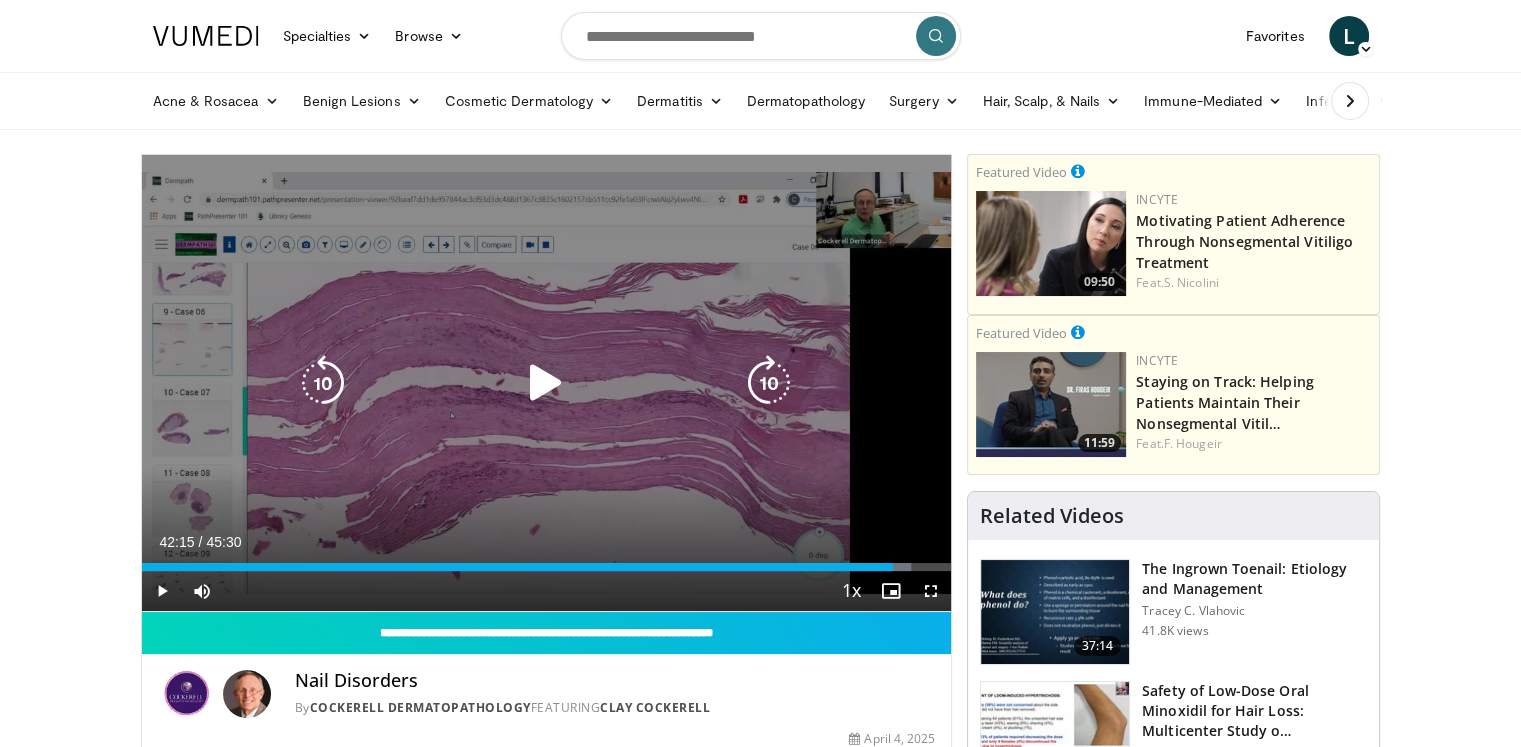 click at bounding box center (546, 383) 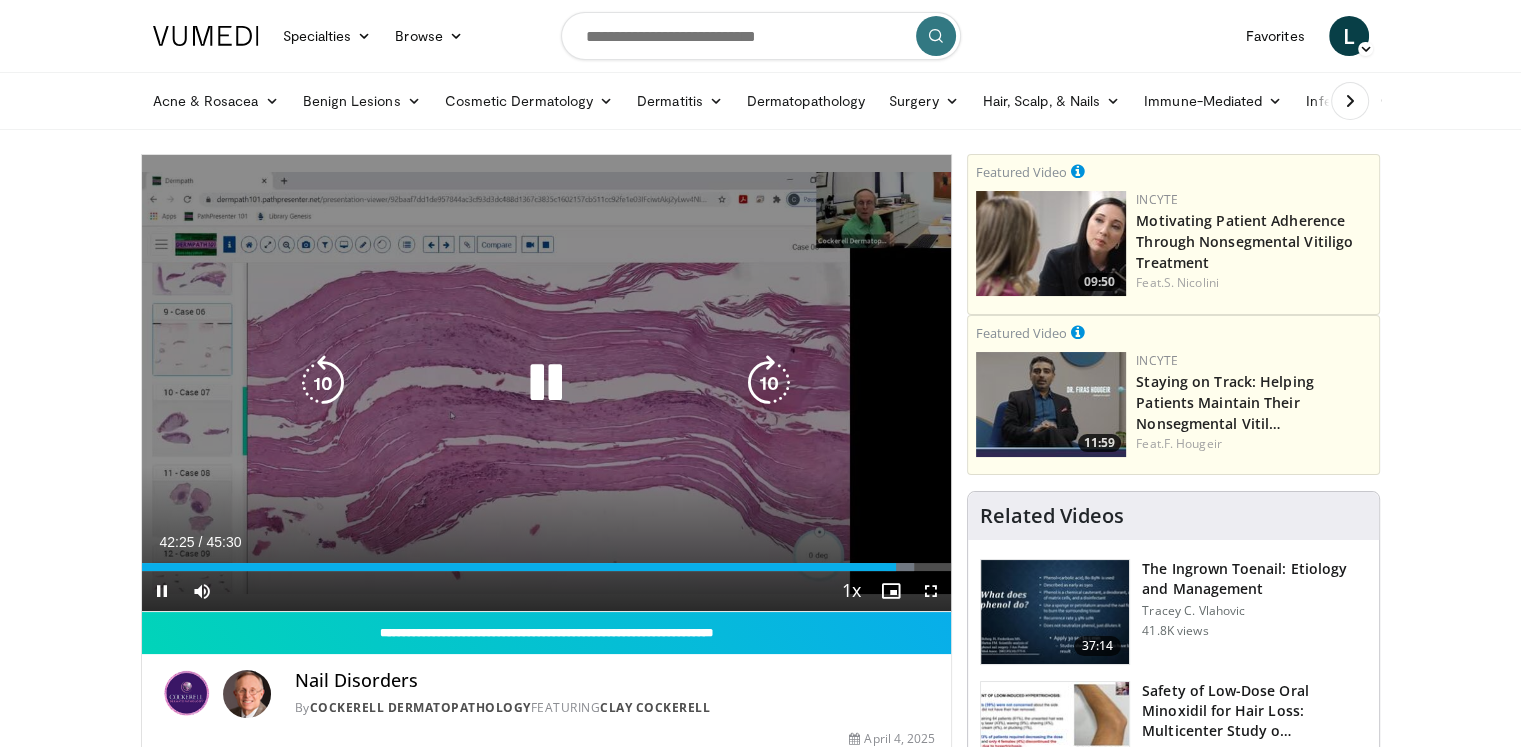 click at bounding box center (323, 383) 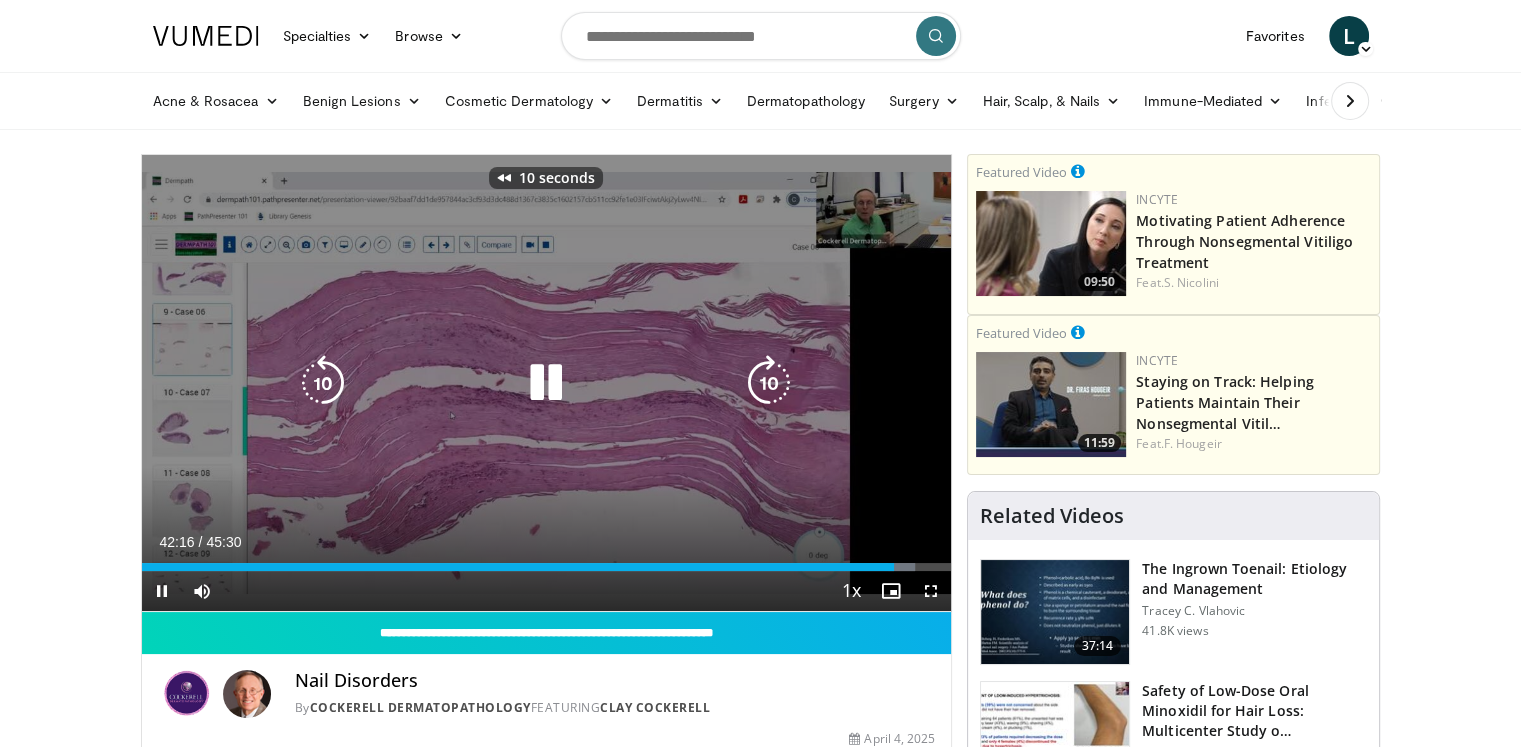 click at bounding box center (323, 383) 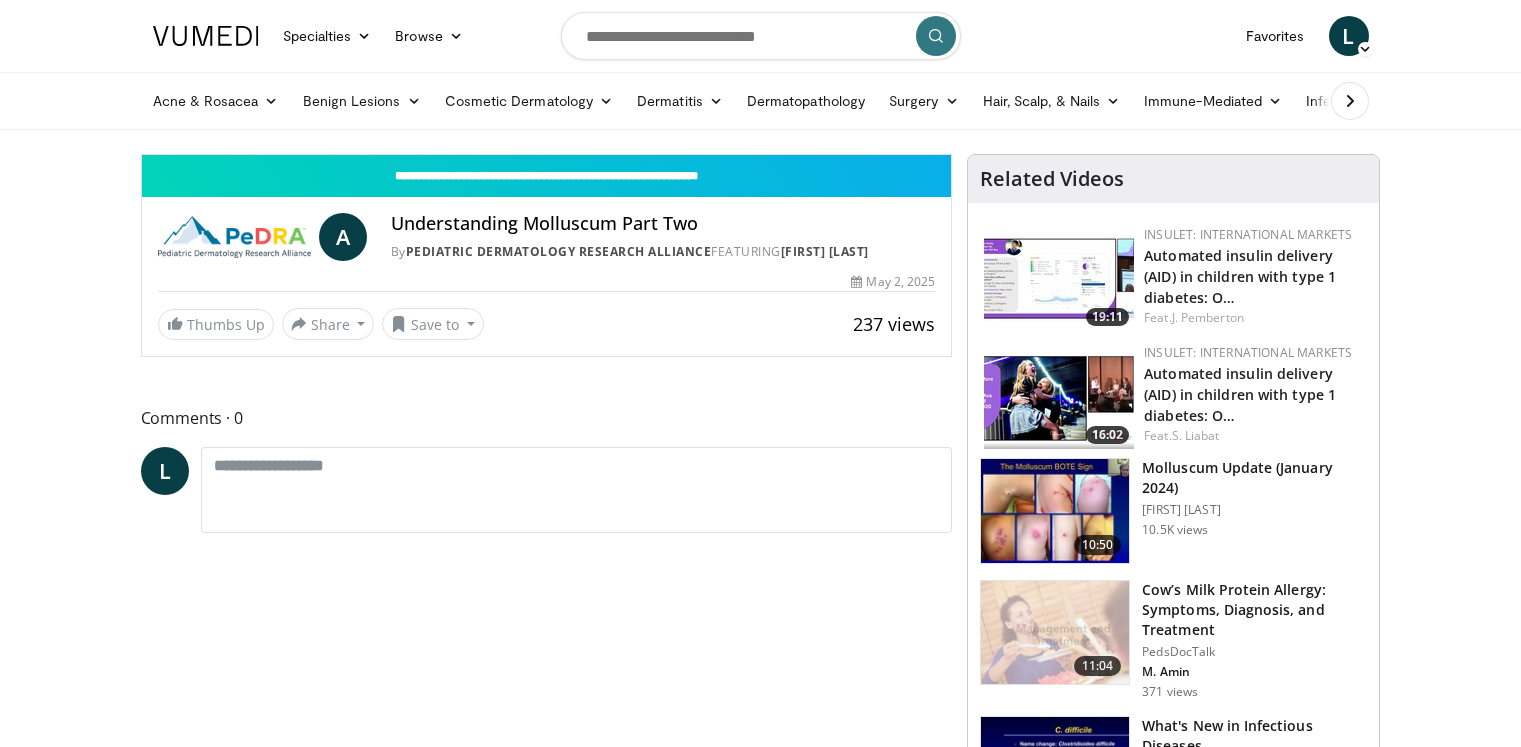 scroll, scrollTop: 0, scrollLeft: 0, axis: both 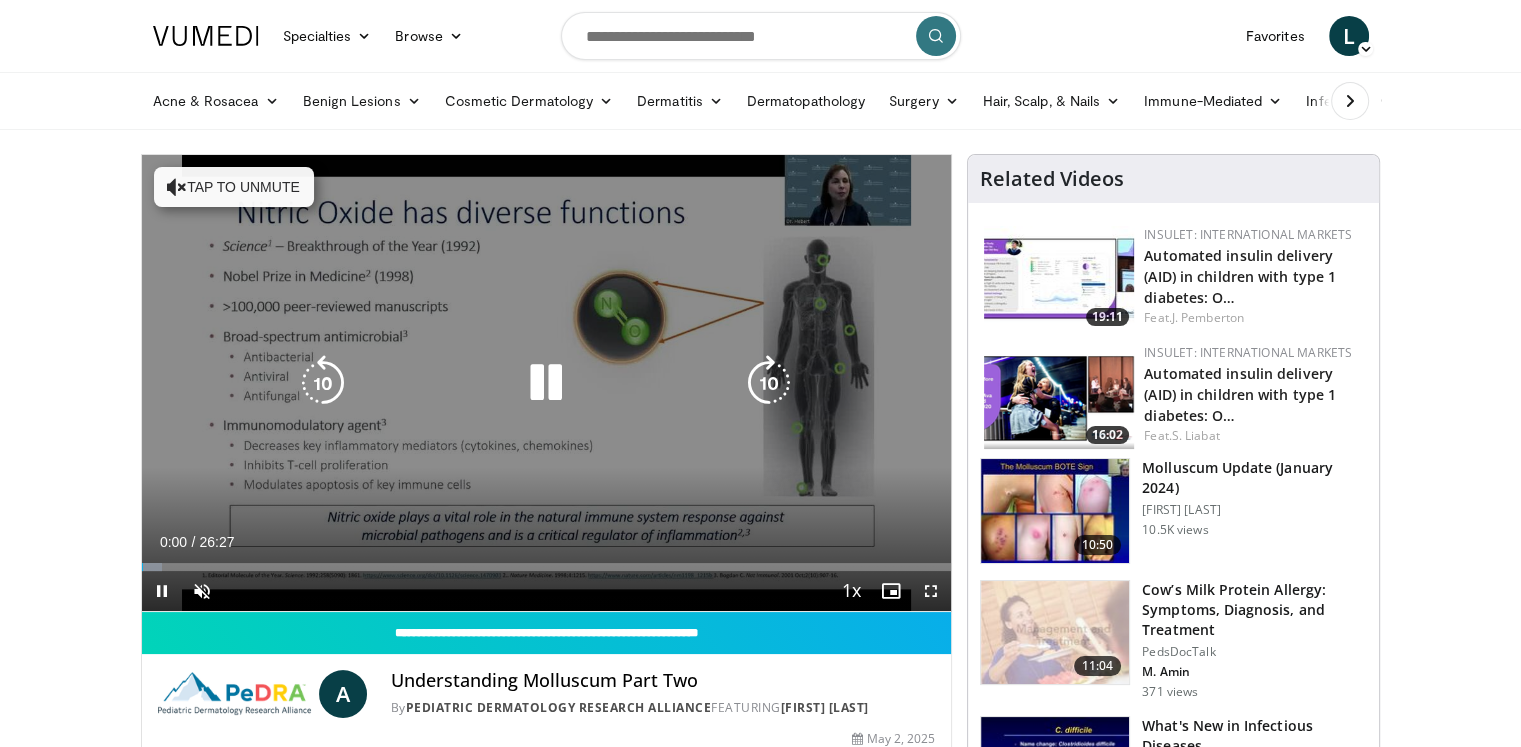 click on "Tap to unmute" at bounding box center [234, 187] 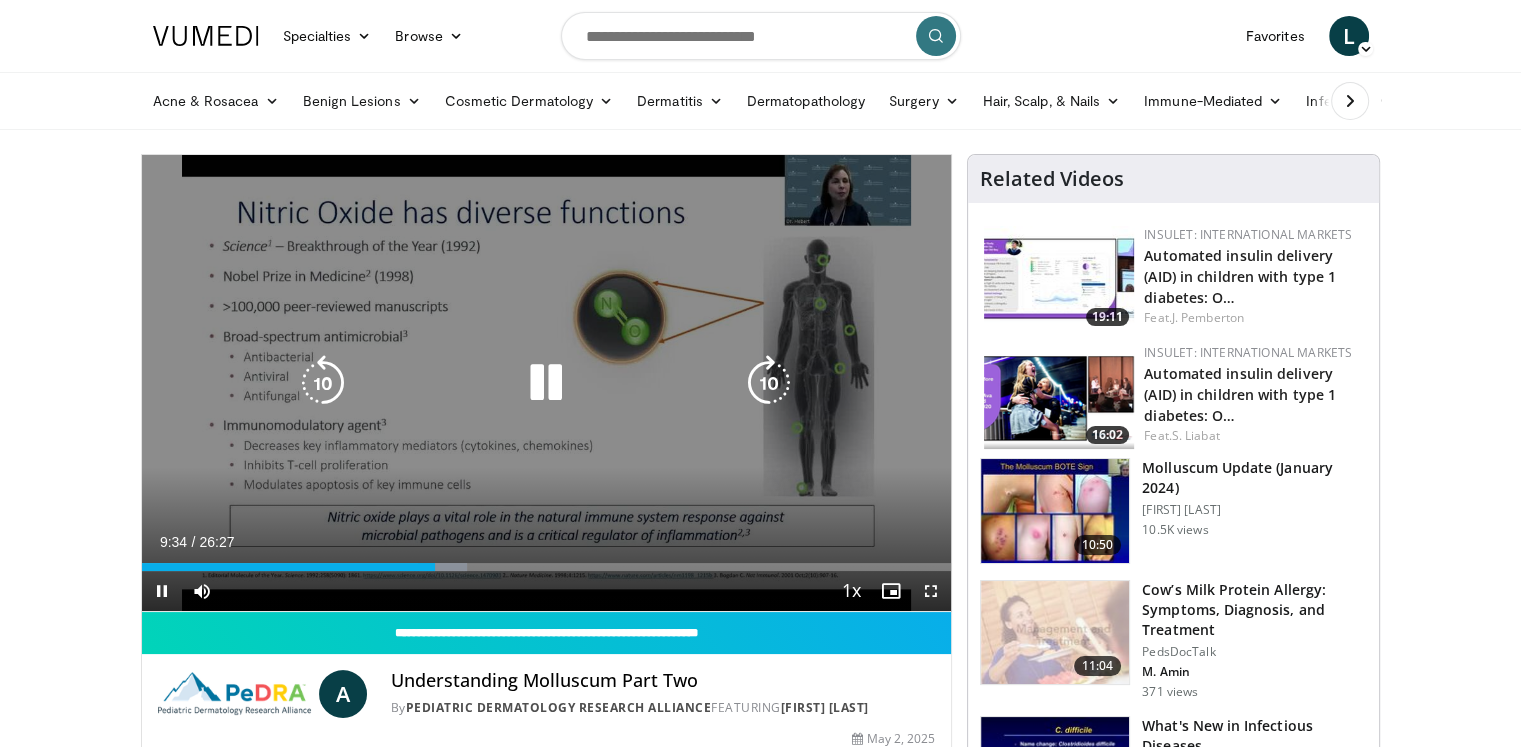 click at bounding box center (323, 383) 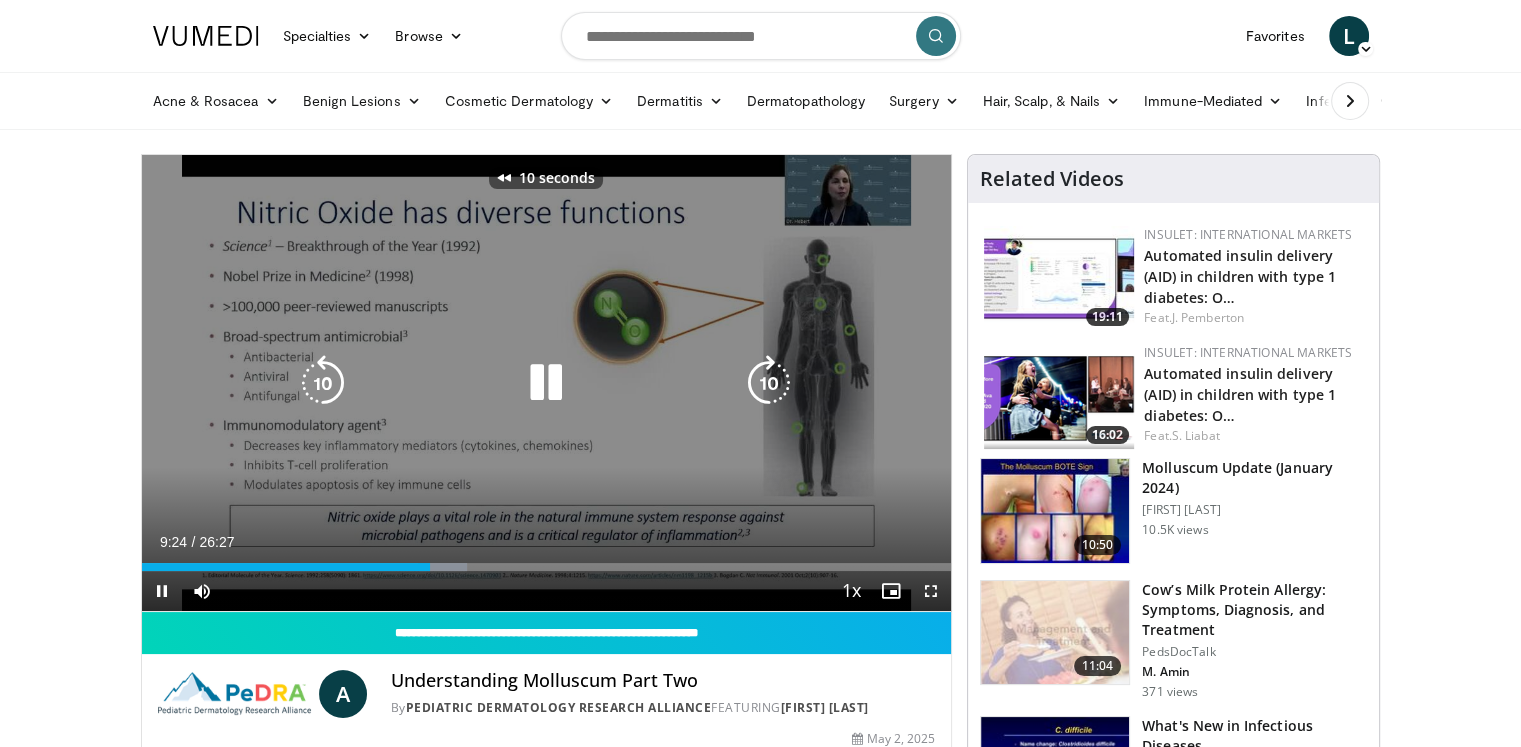 click at bounding box center [323, 383] 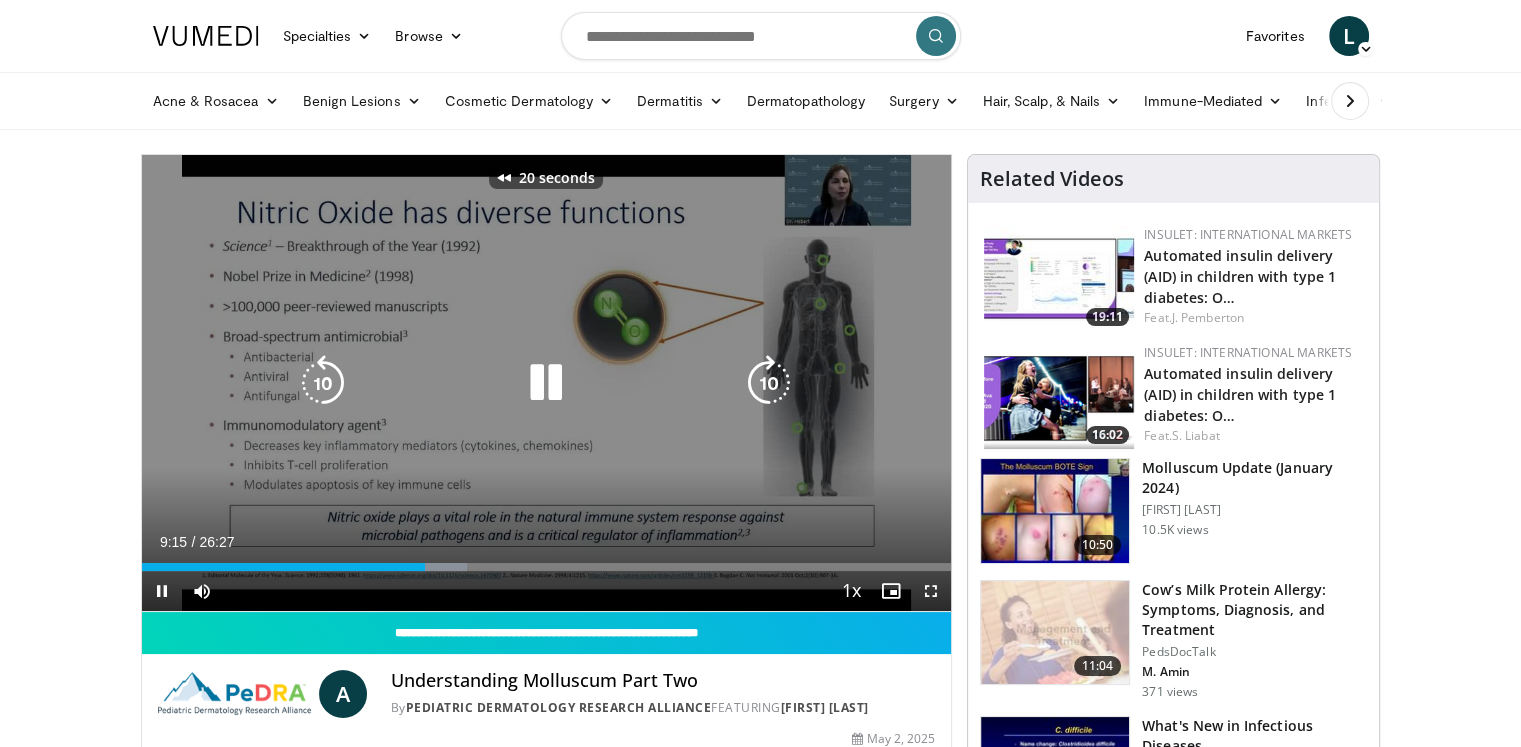 click at bounding box center [323, 383] 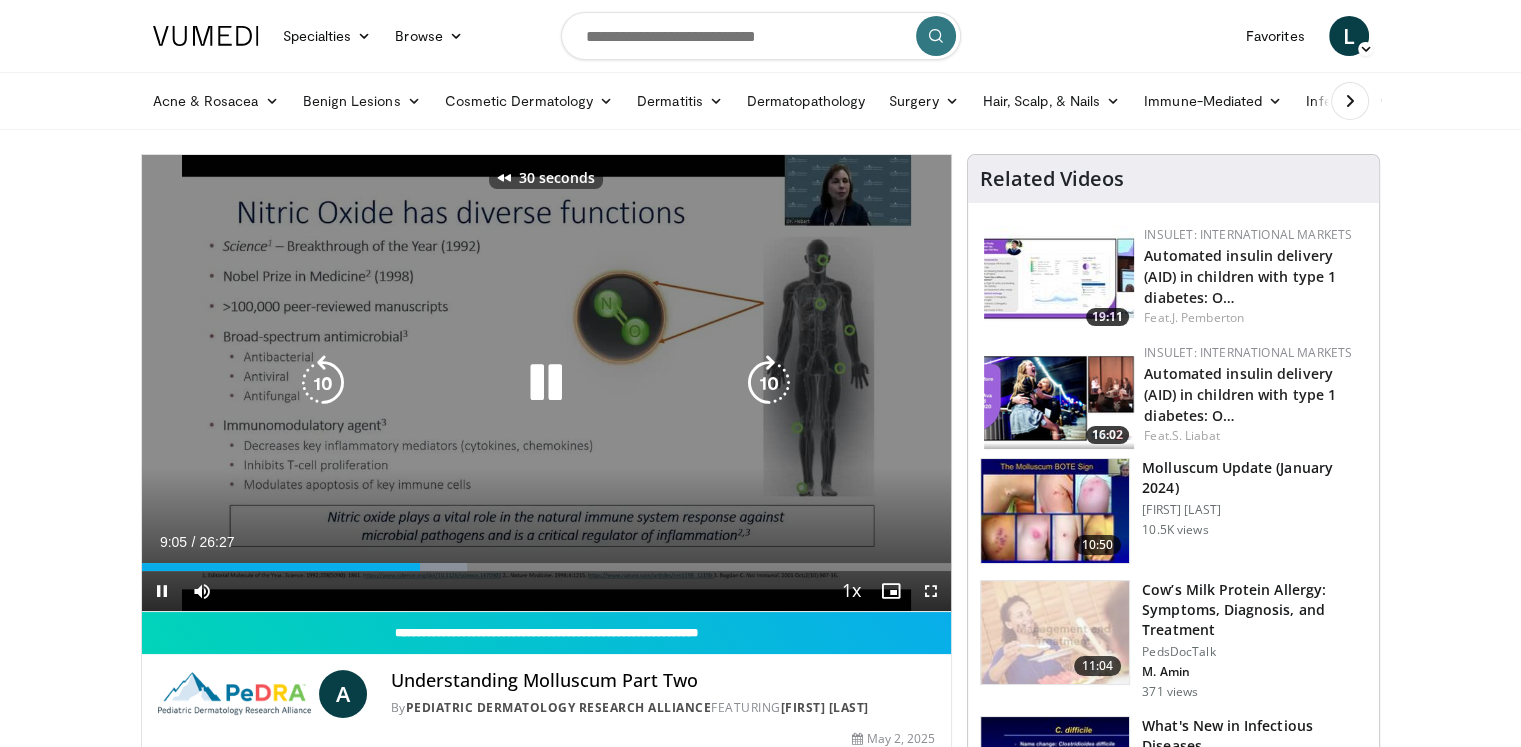 click at bounding box center (323, 383) 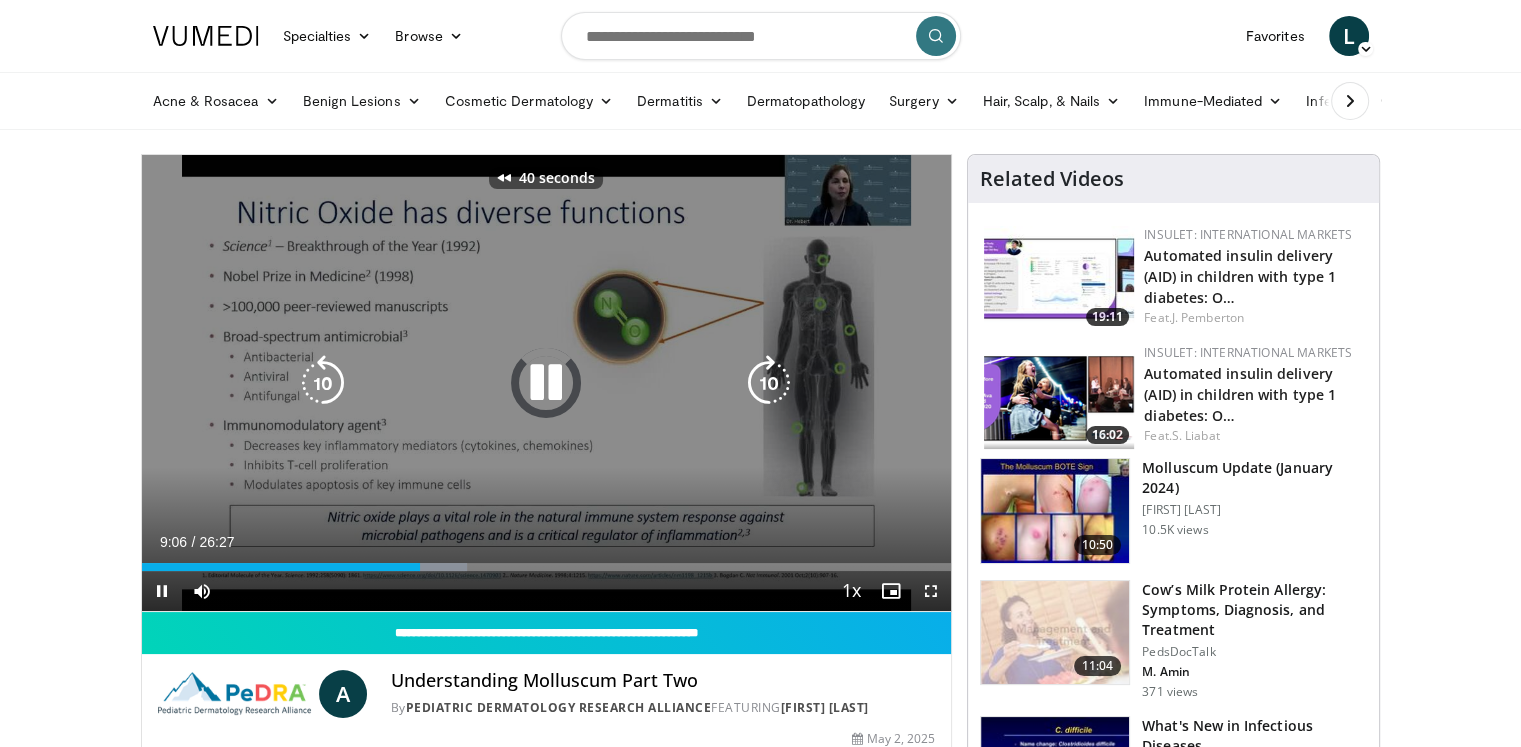 click at bounding box center (323, 383) 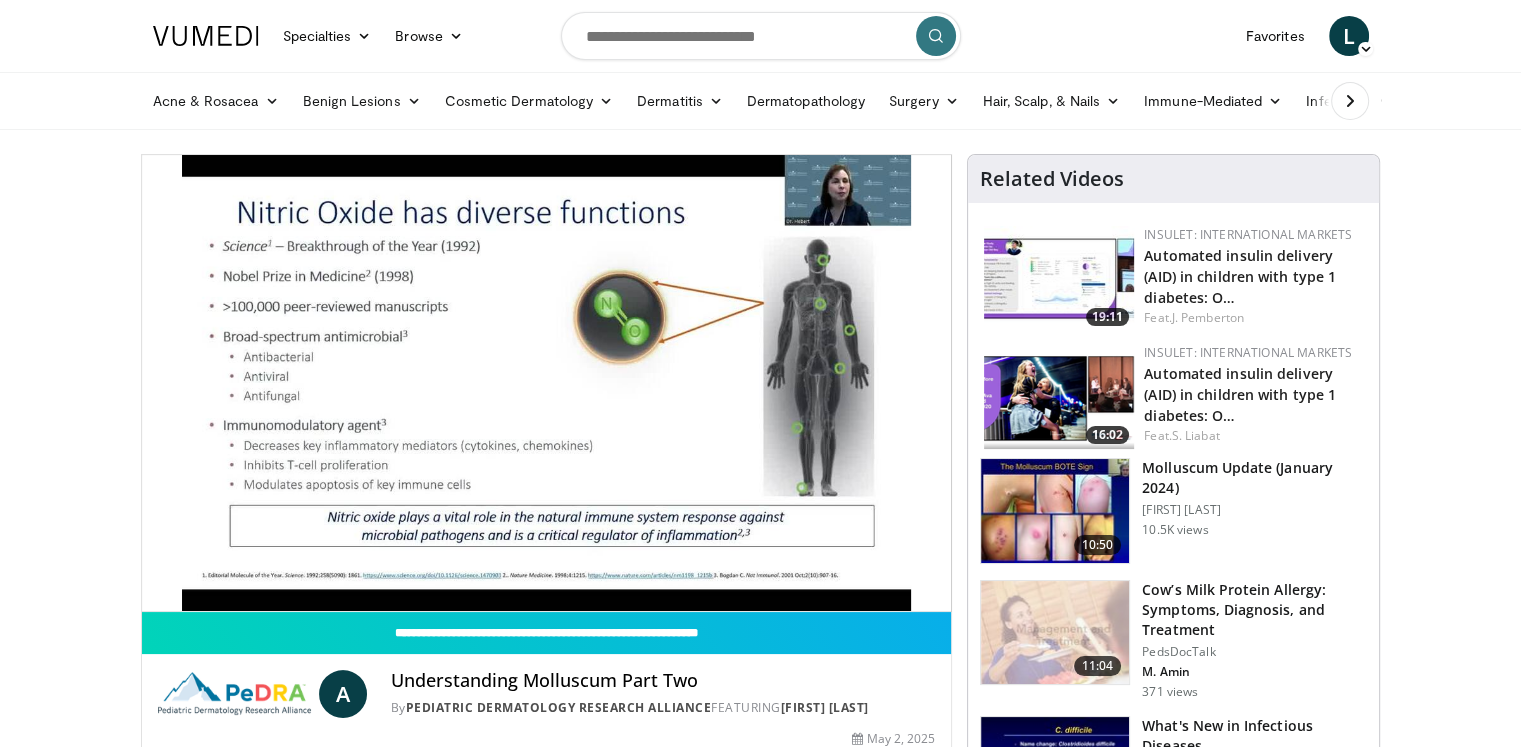 type 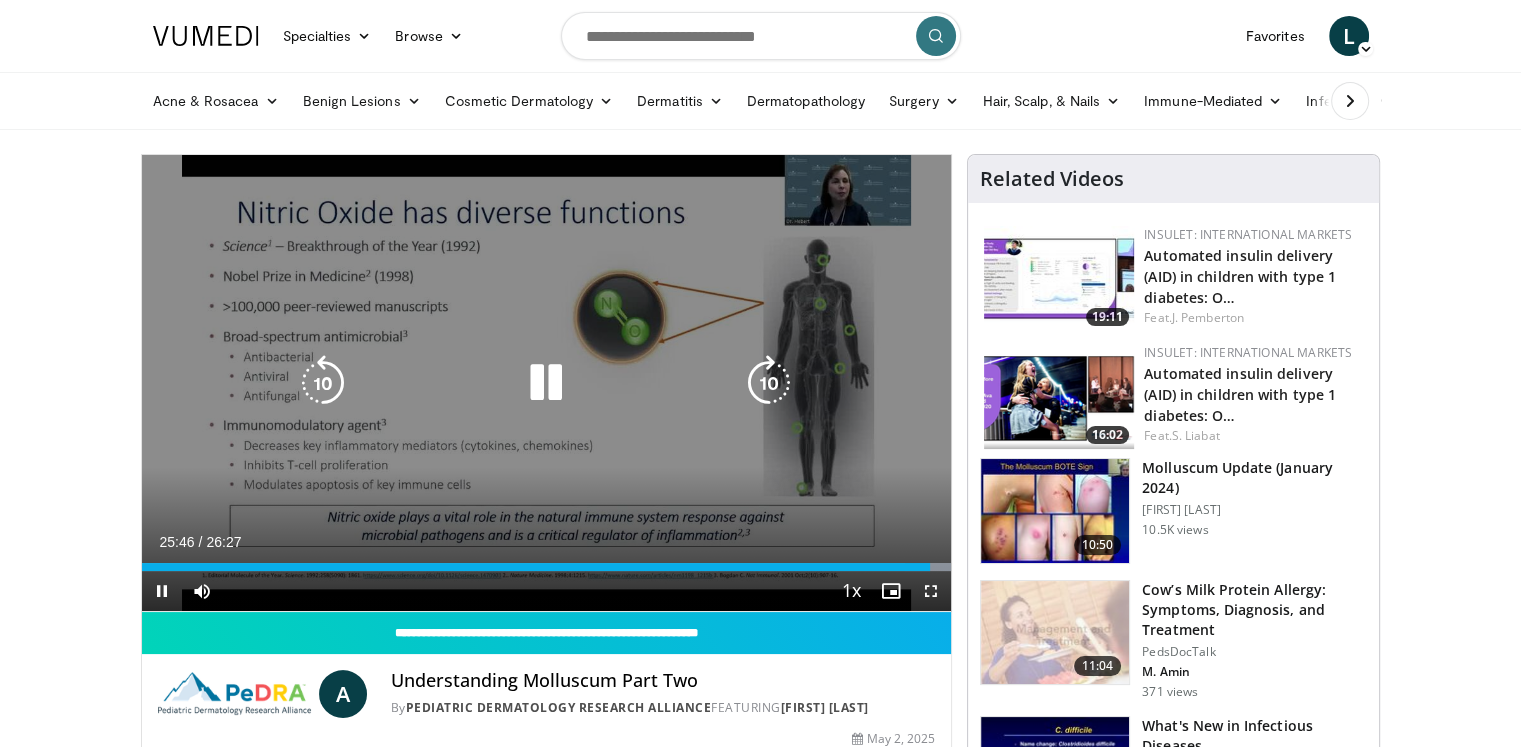 click on "50 seconds
Tap to unmute" at bounding box center (547, 383) 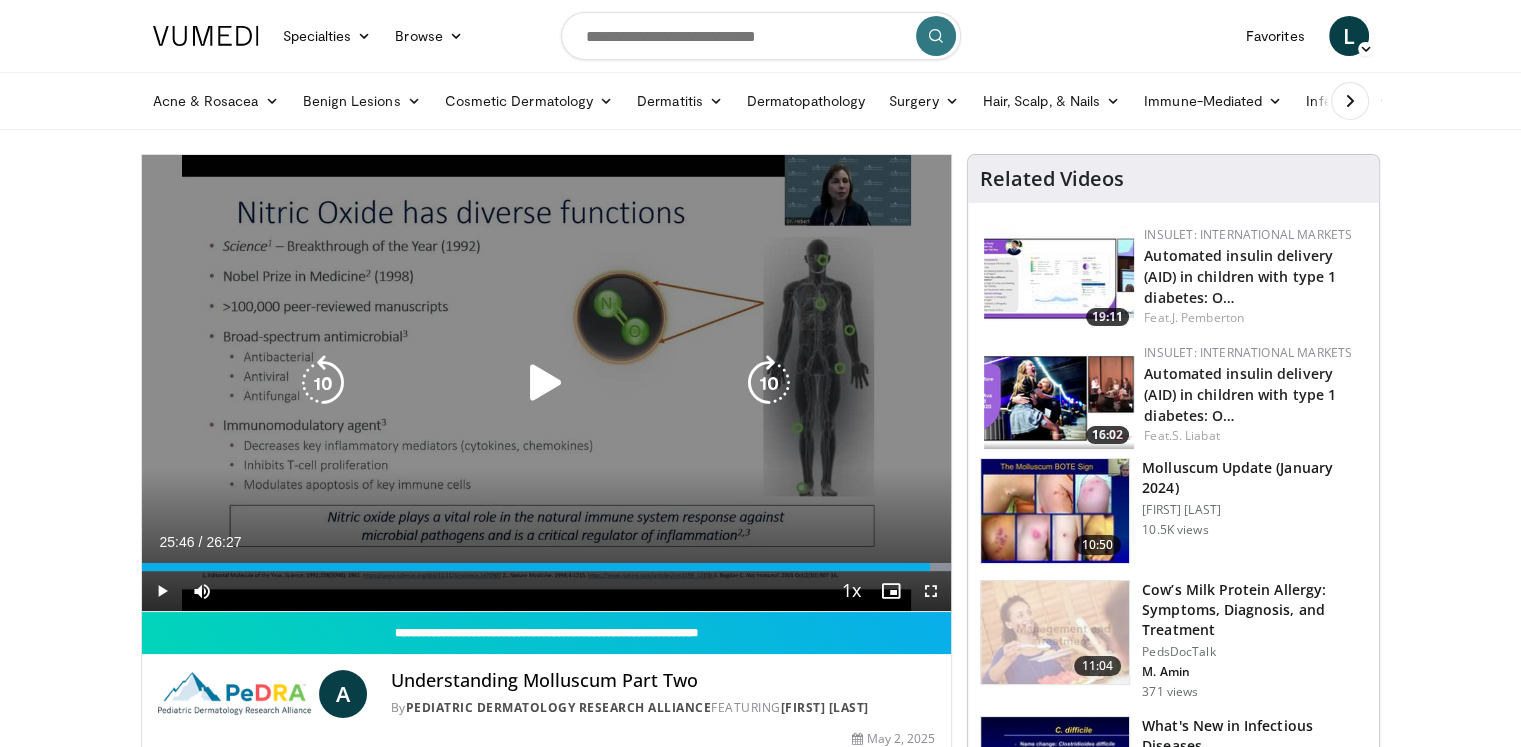 click at bounding box center [546, 383] 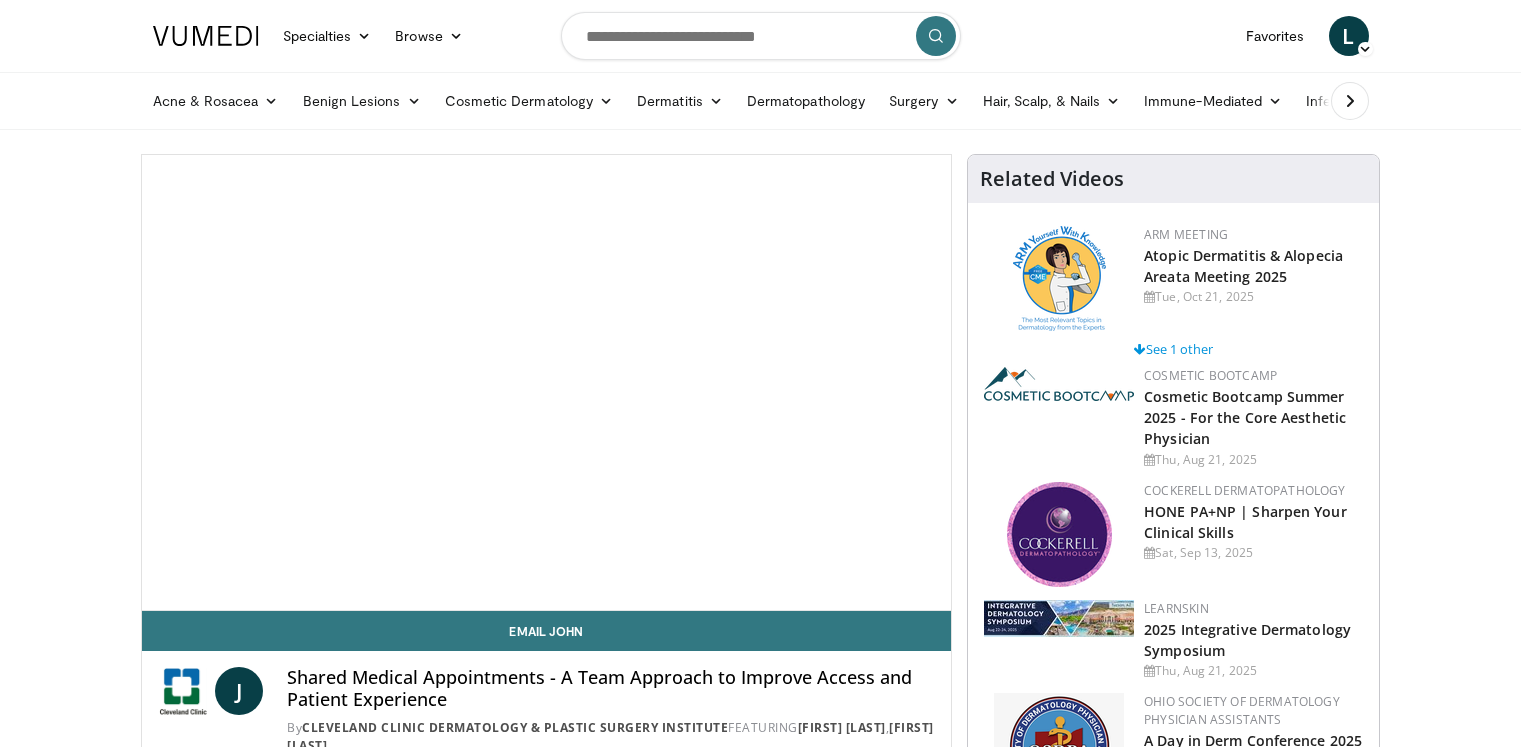 scroll, scrollTop: 0, scrollLeft: 0, axis: both 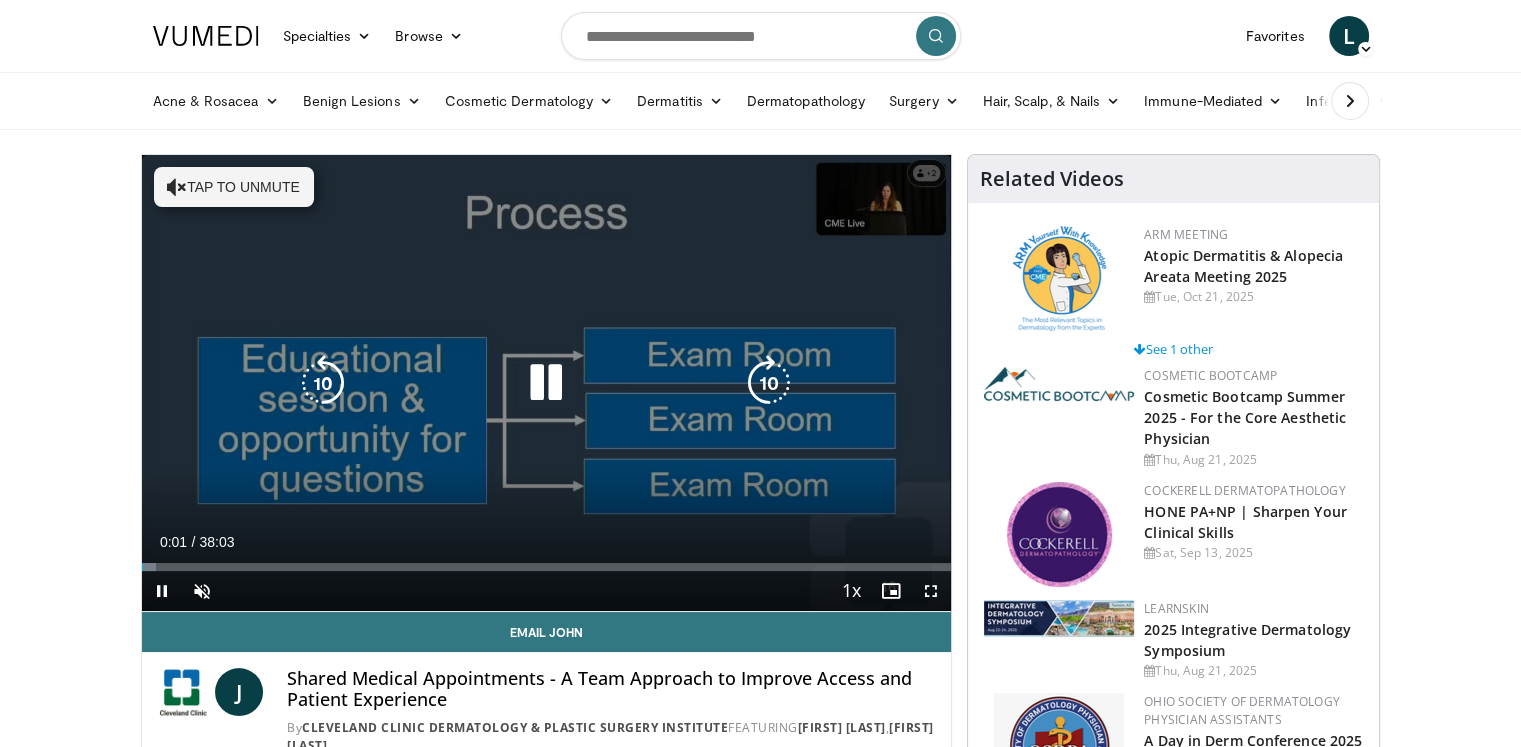 click on "Tap to unmute" at bounding box center [234, 187] 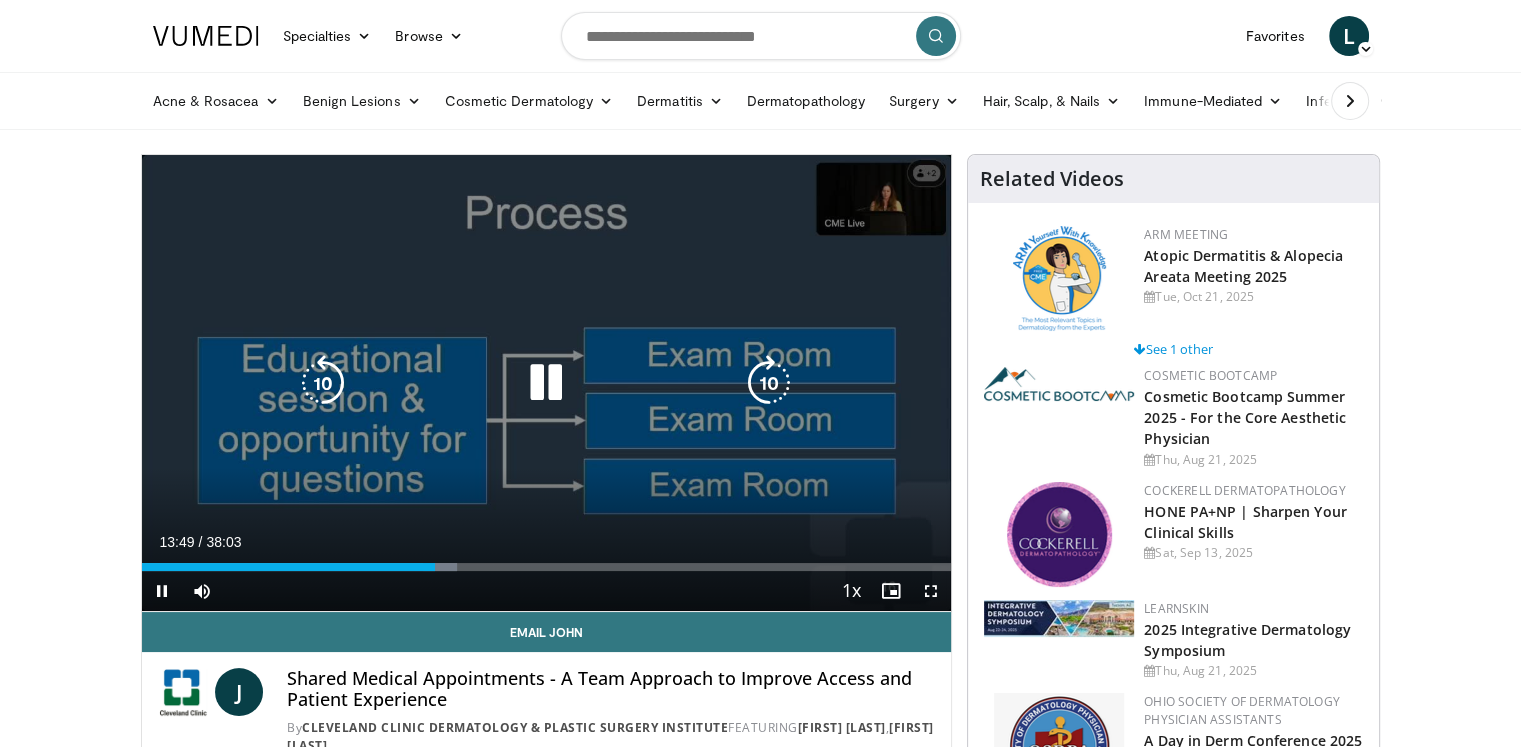 click at bounding box center (546, 383) 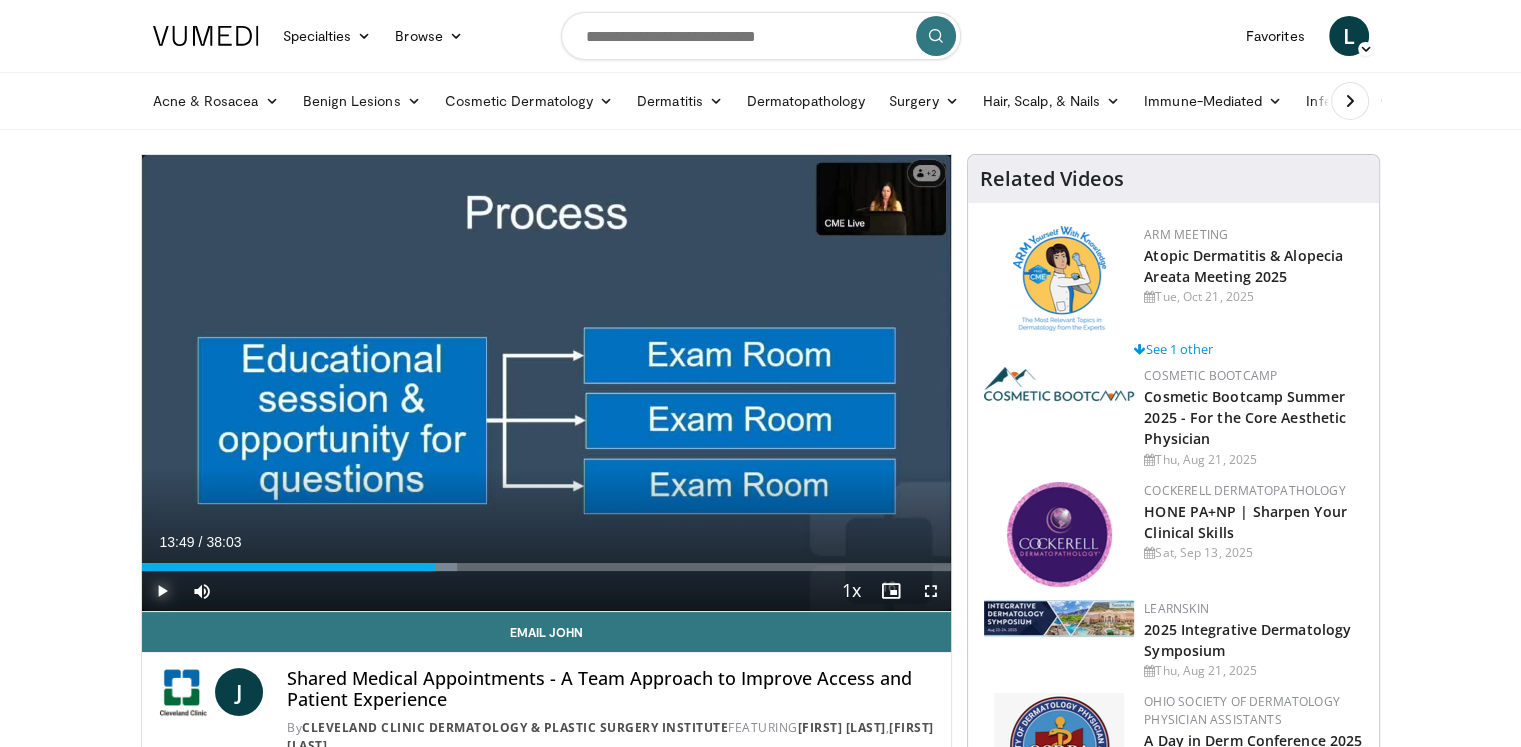 click at bounding box center [162, 591] 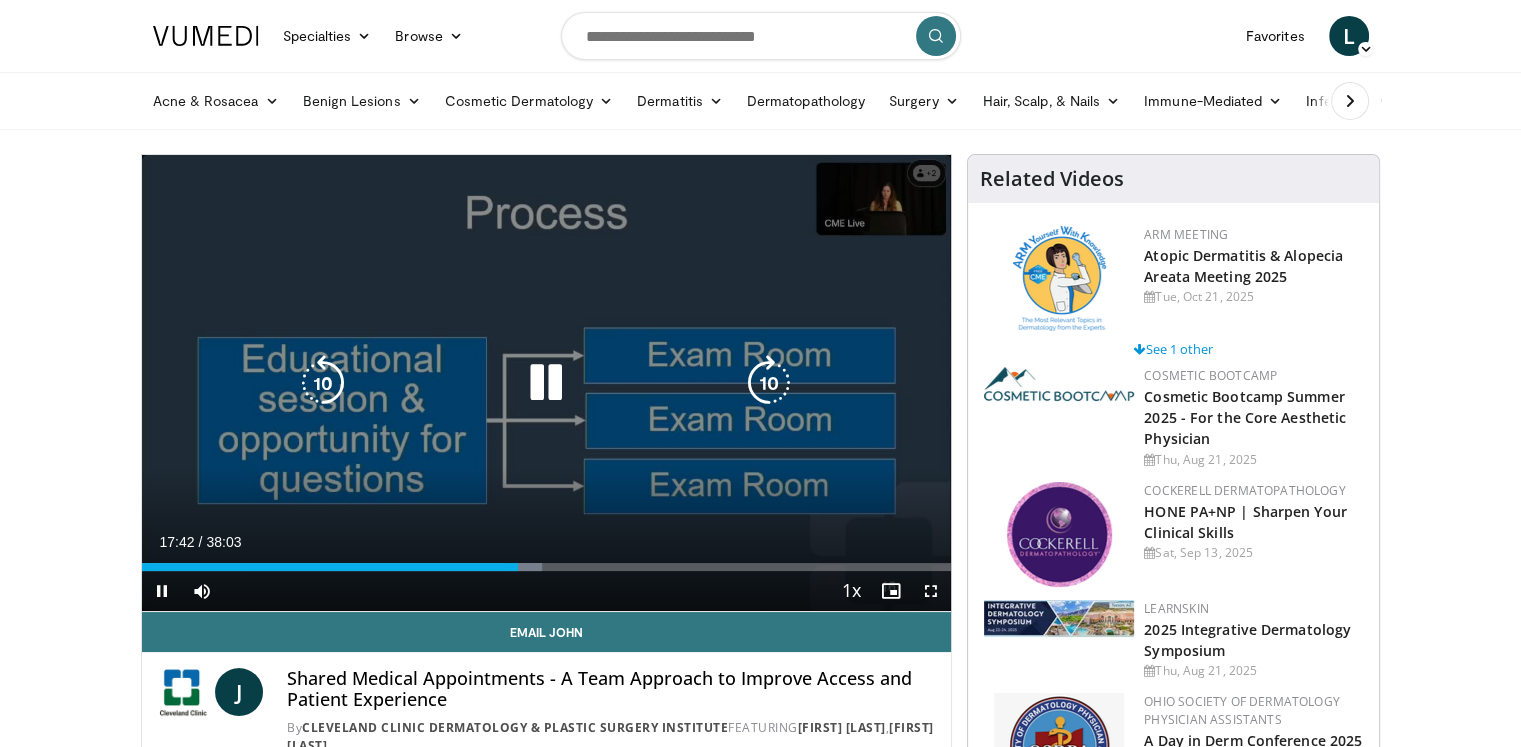click at bounding box center (323, 383) 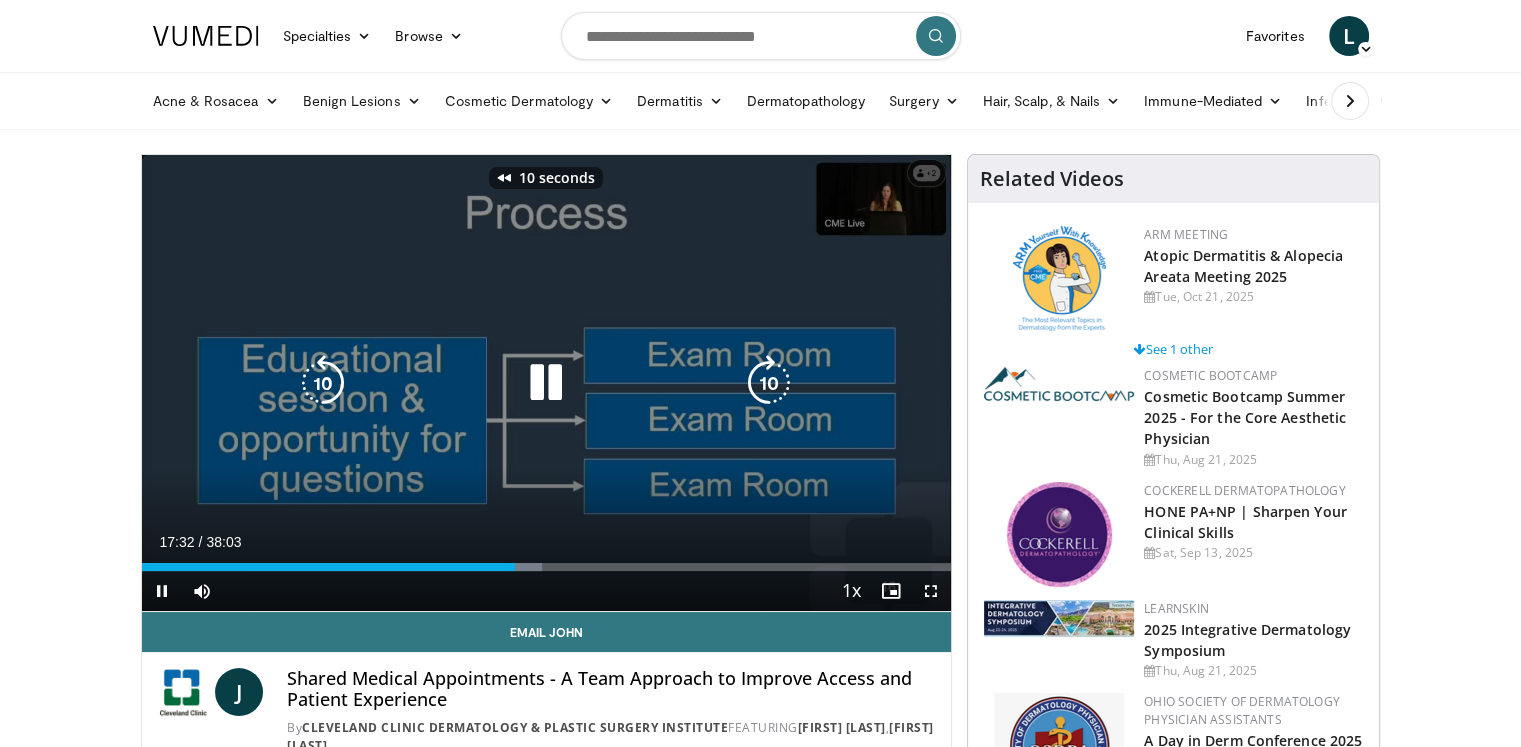 click at bounding box center [323, 383] 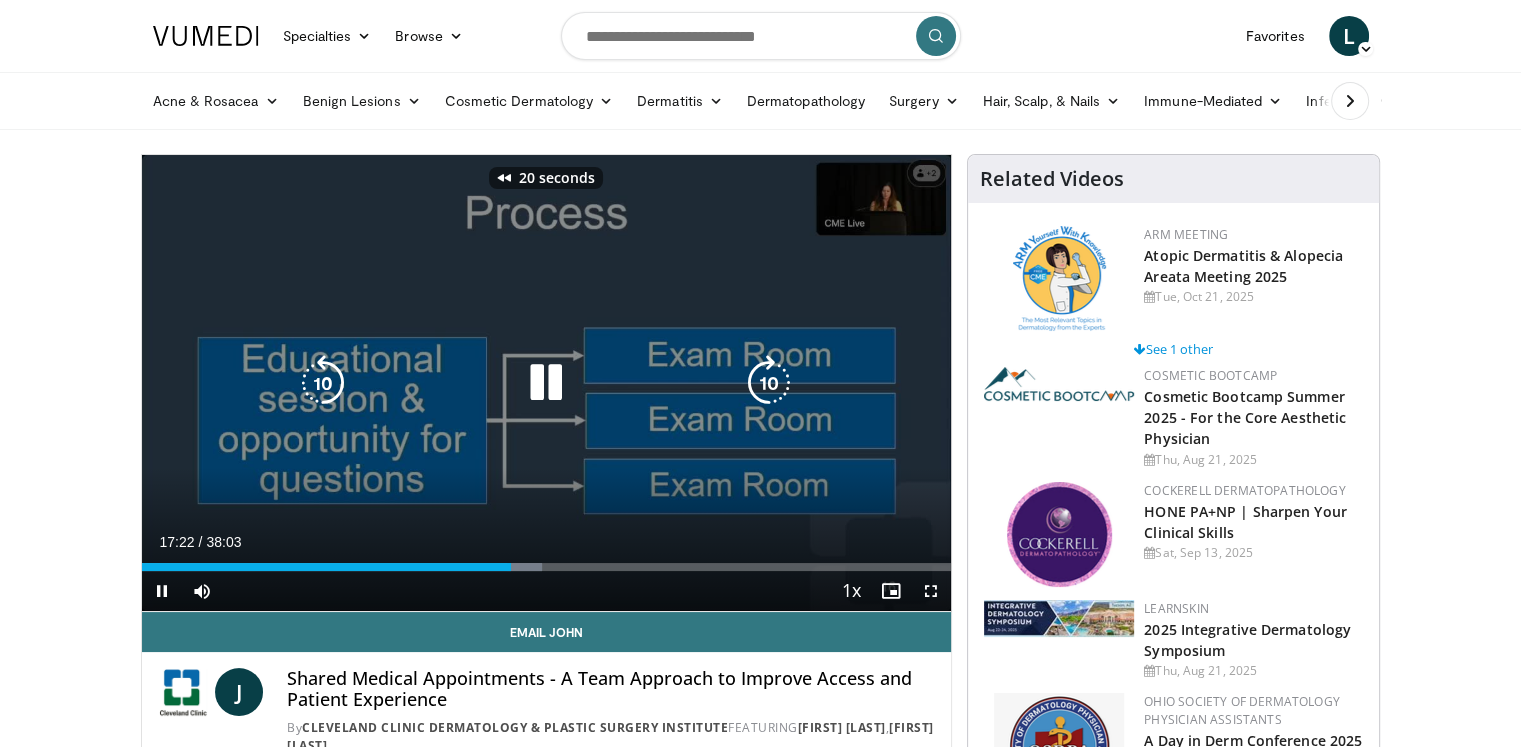 click at bounding box center [323, 383] 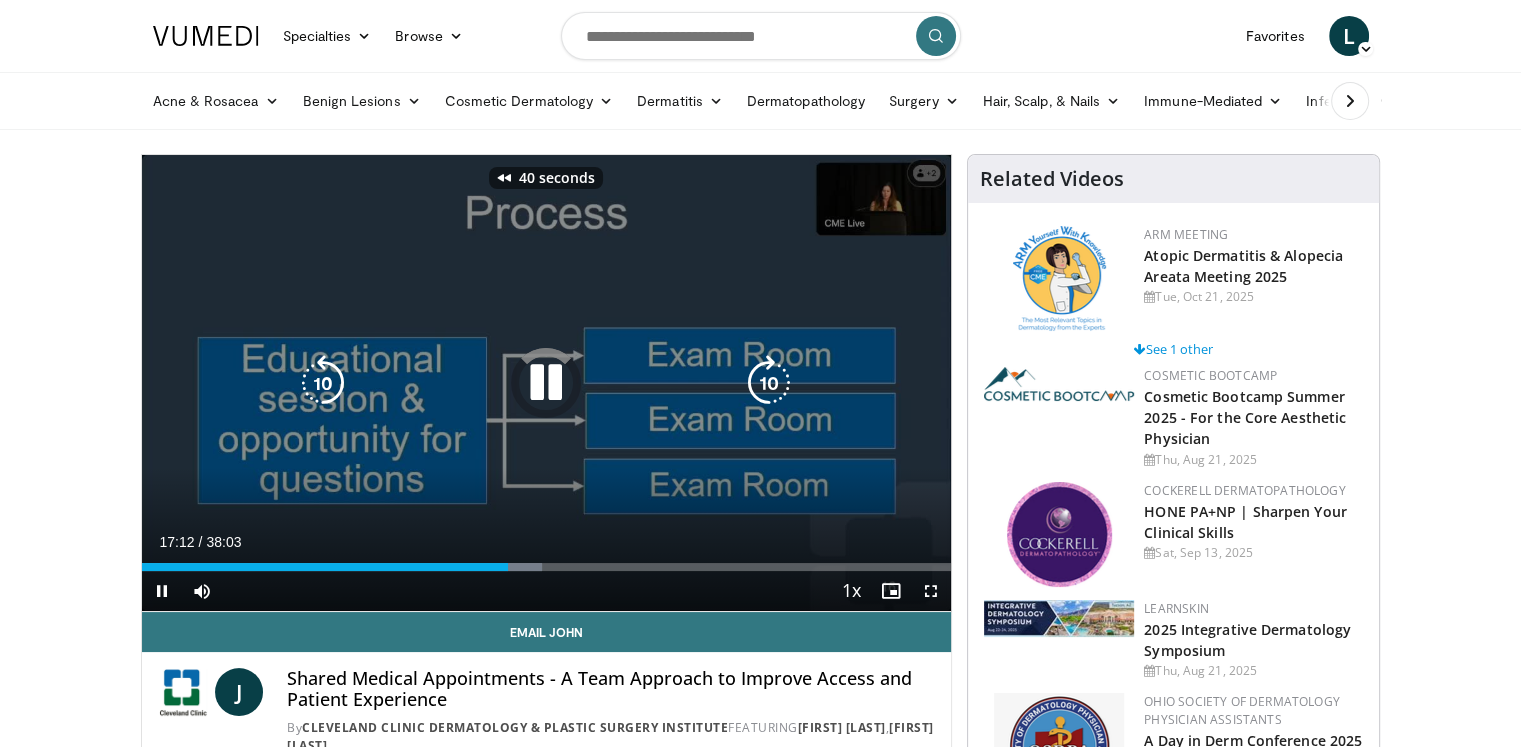 click at bounding box center [323, 383] 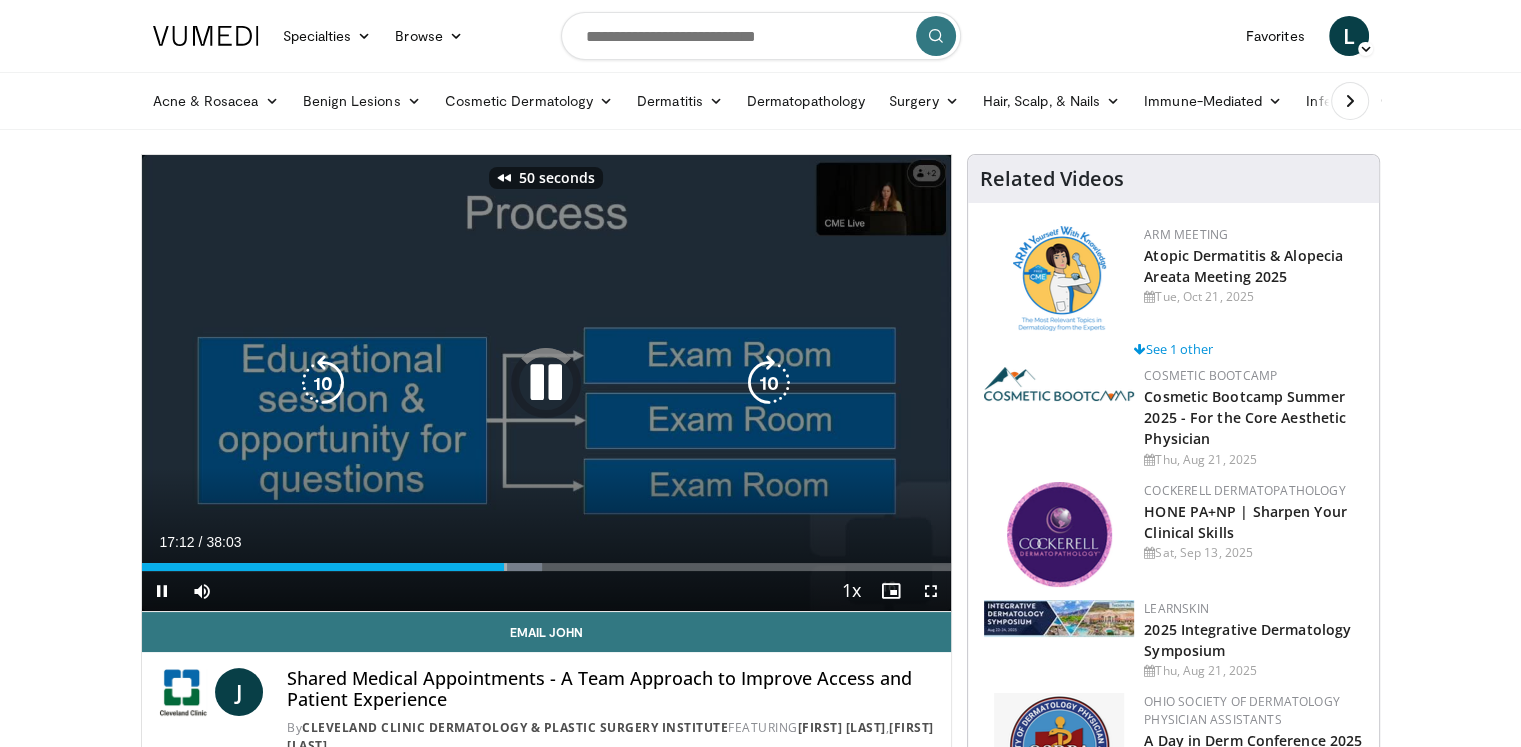 click at bounding box center (323, 383) 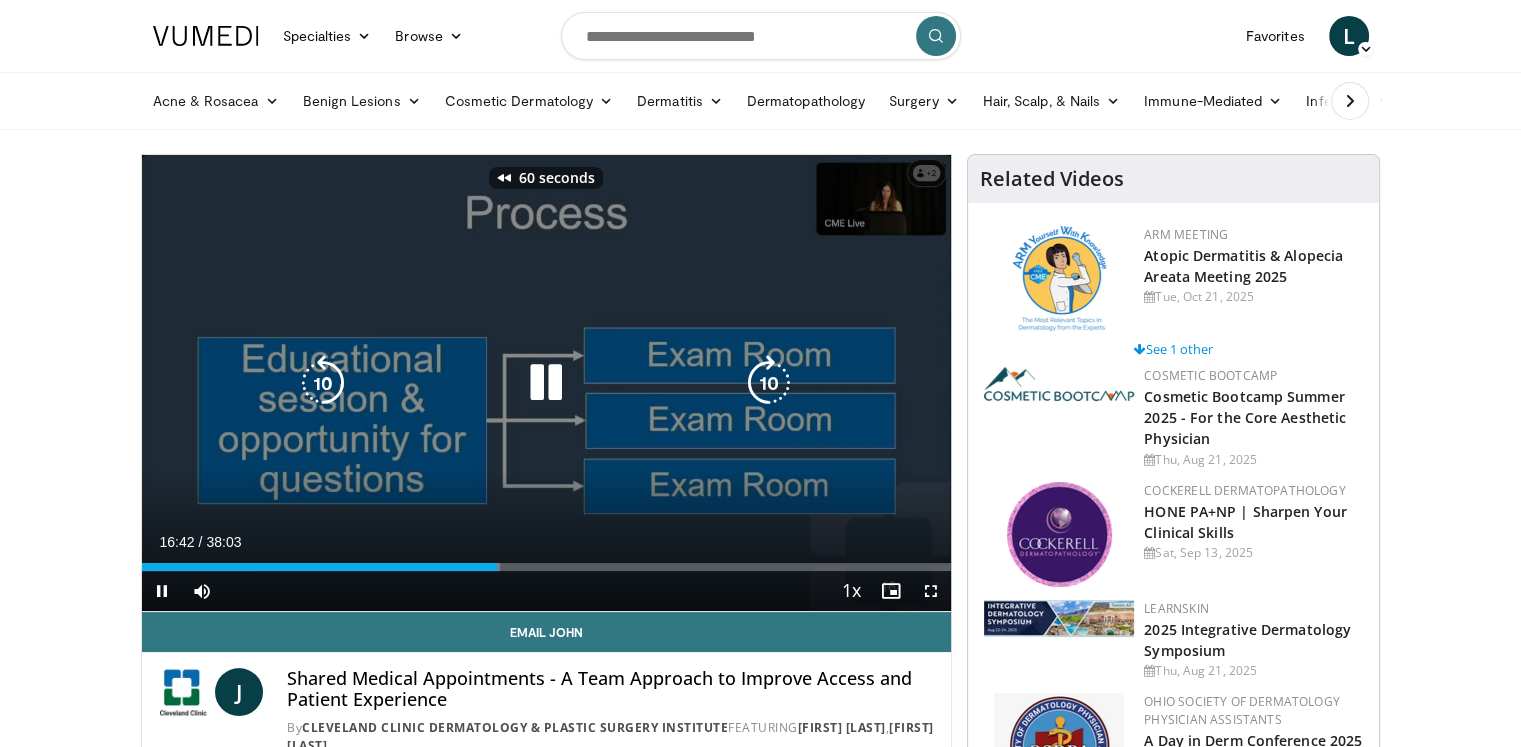 click at bounding box center (323, 383) 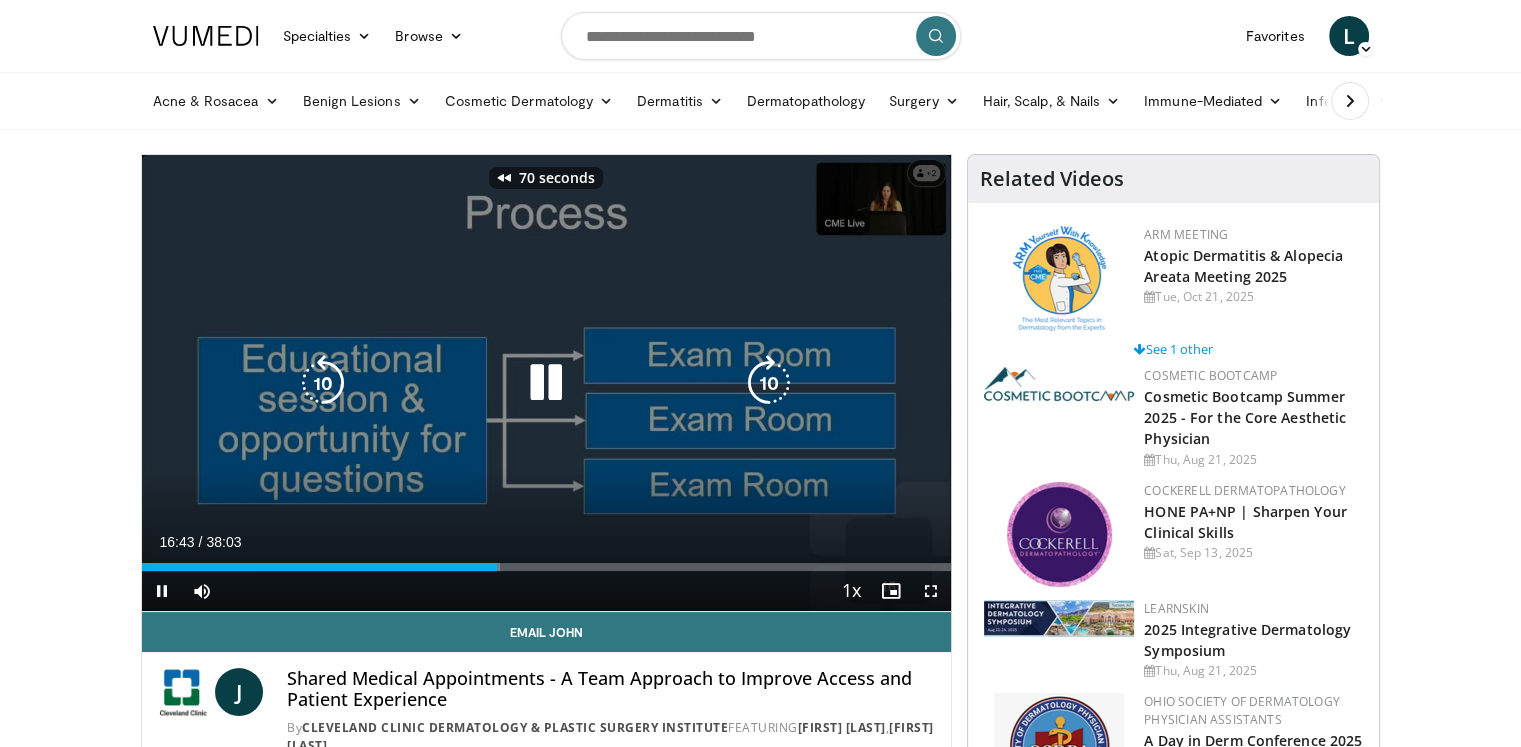 click at bounding box center (323, 383) 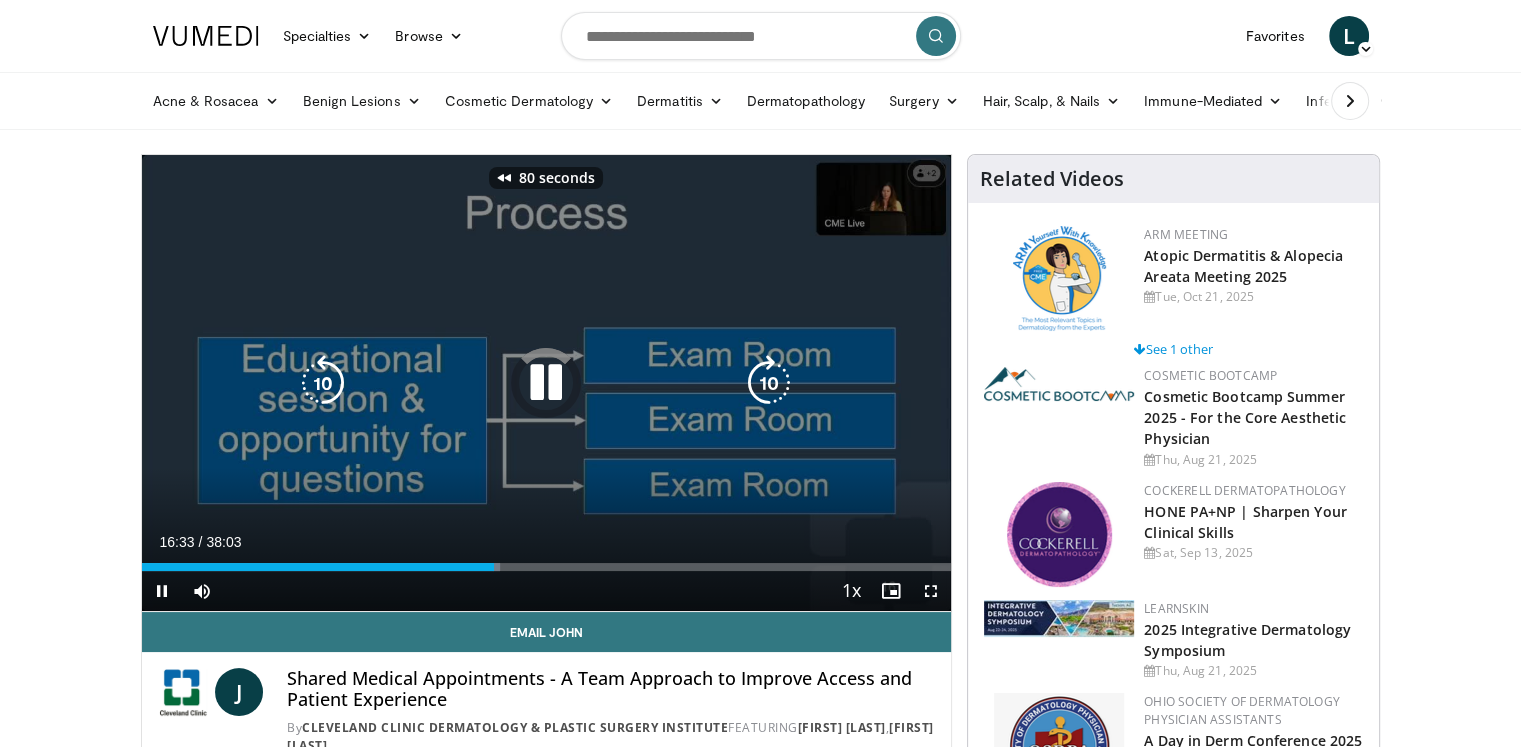 click at bounding box center (323, 383) 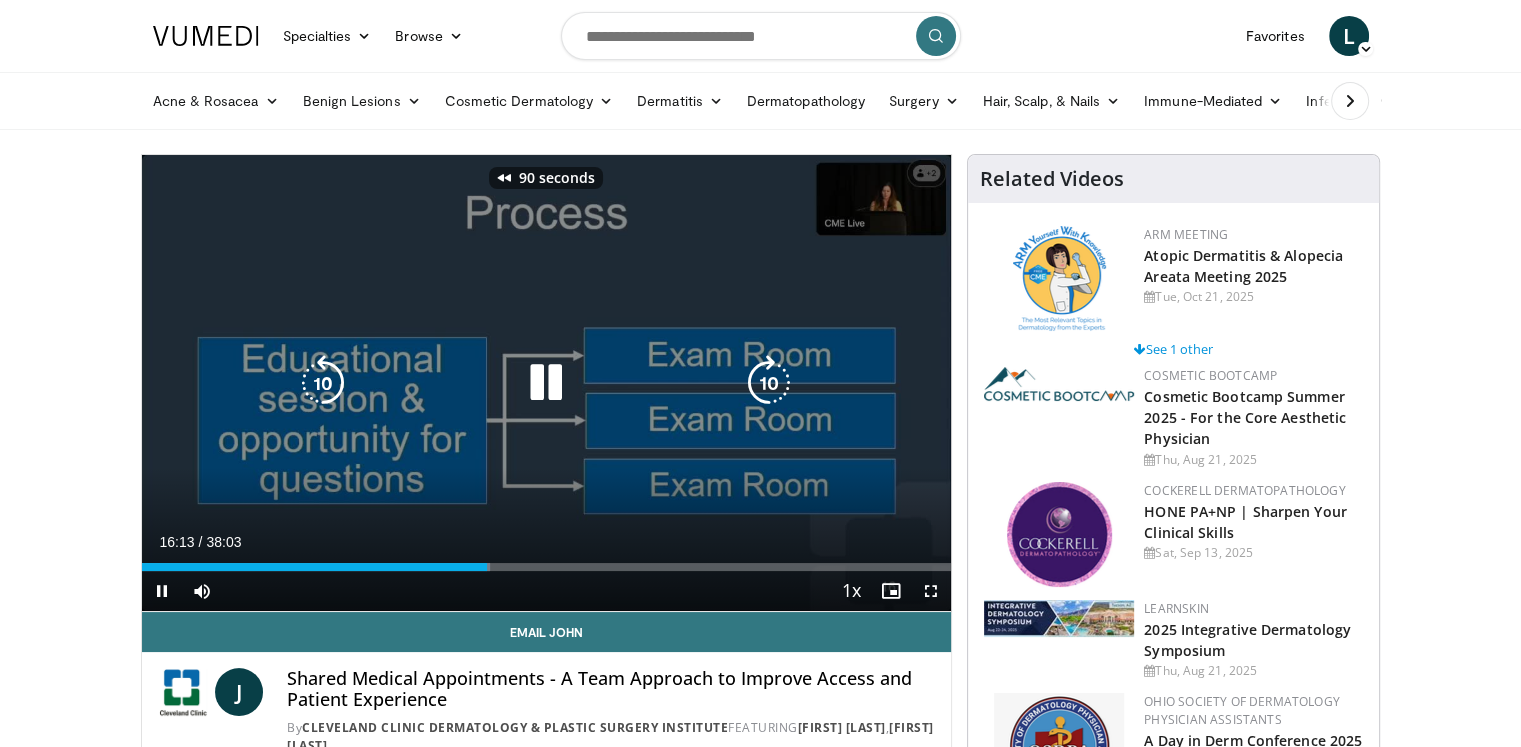 click at bounding box center (323, 383) 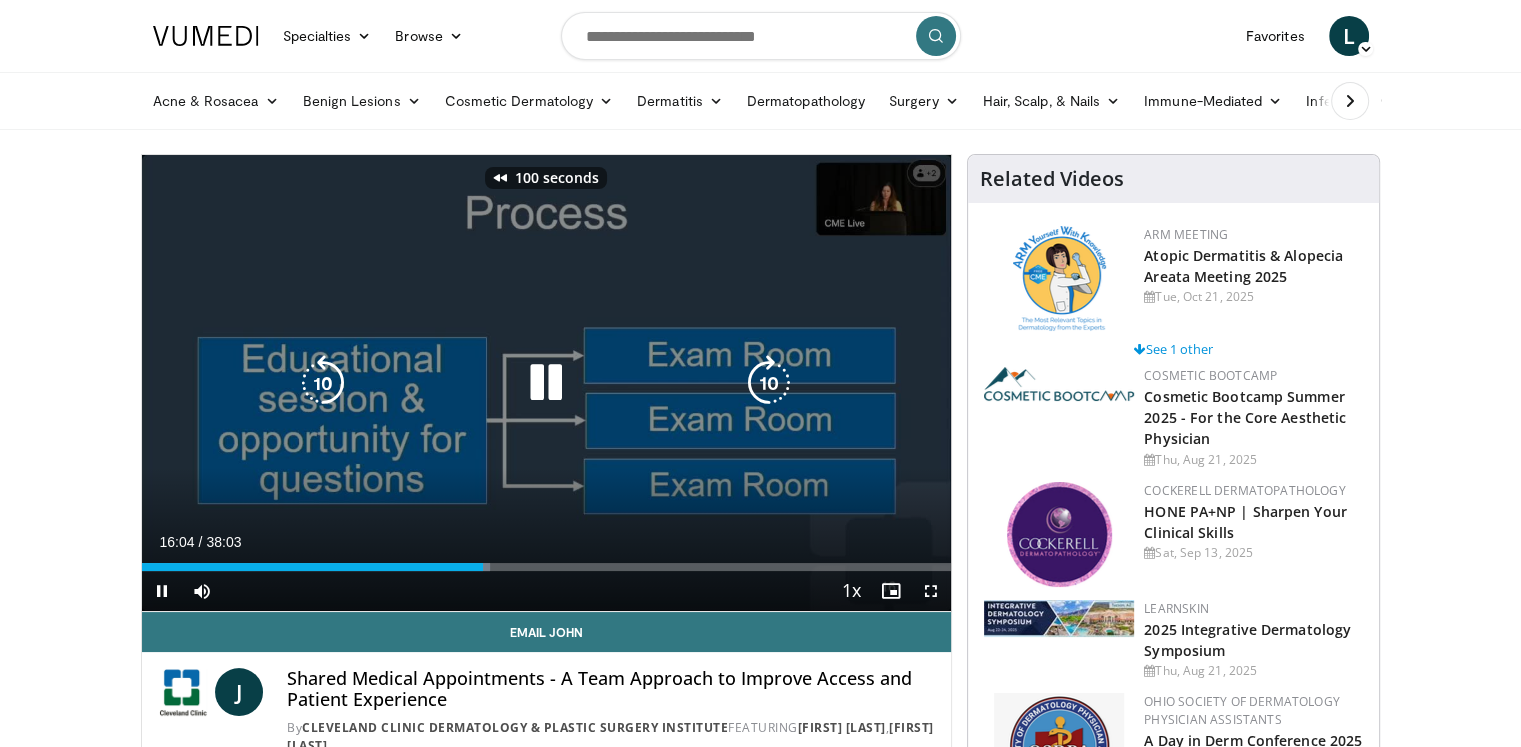 click at bounding box center [323, 383] 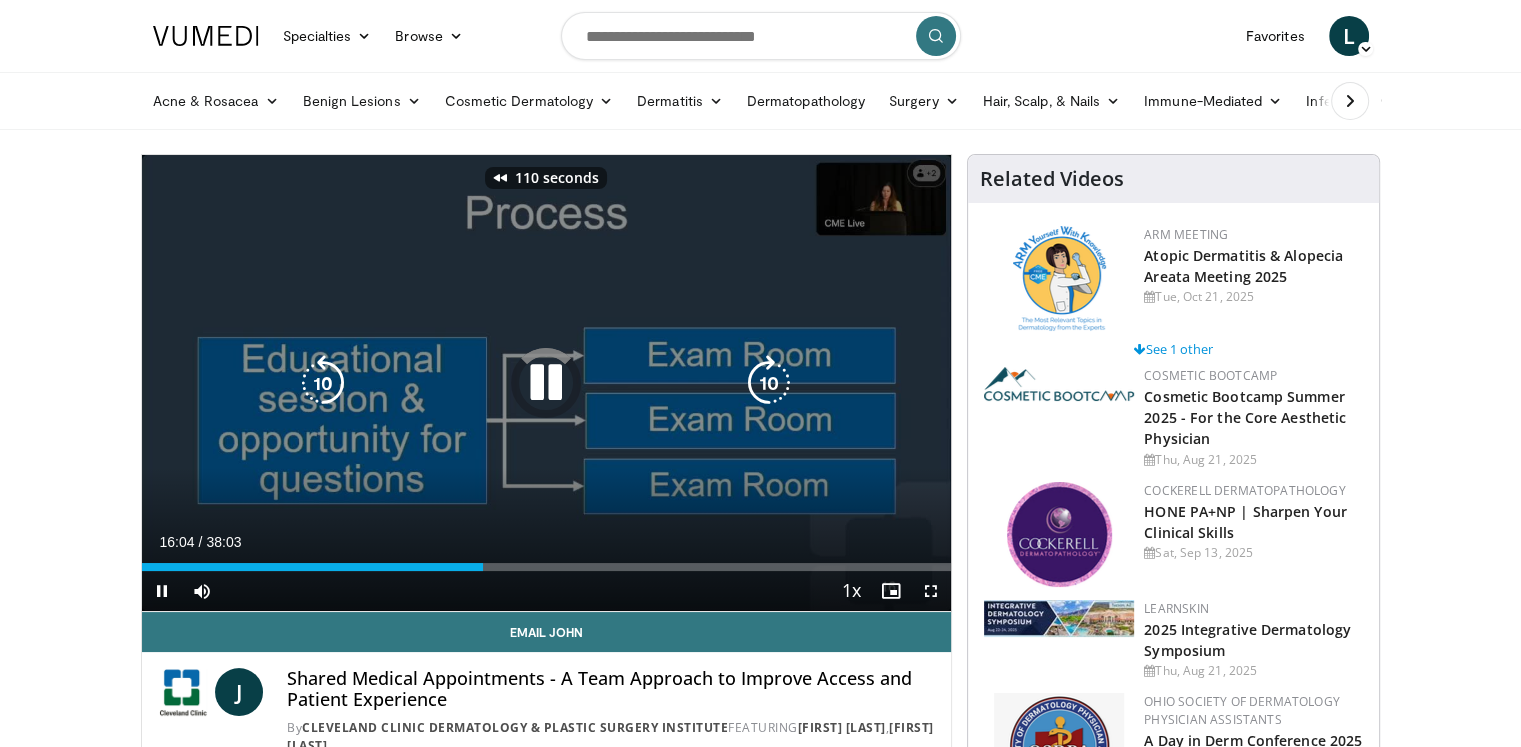 click at bounding box center (323, 383) 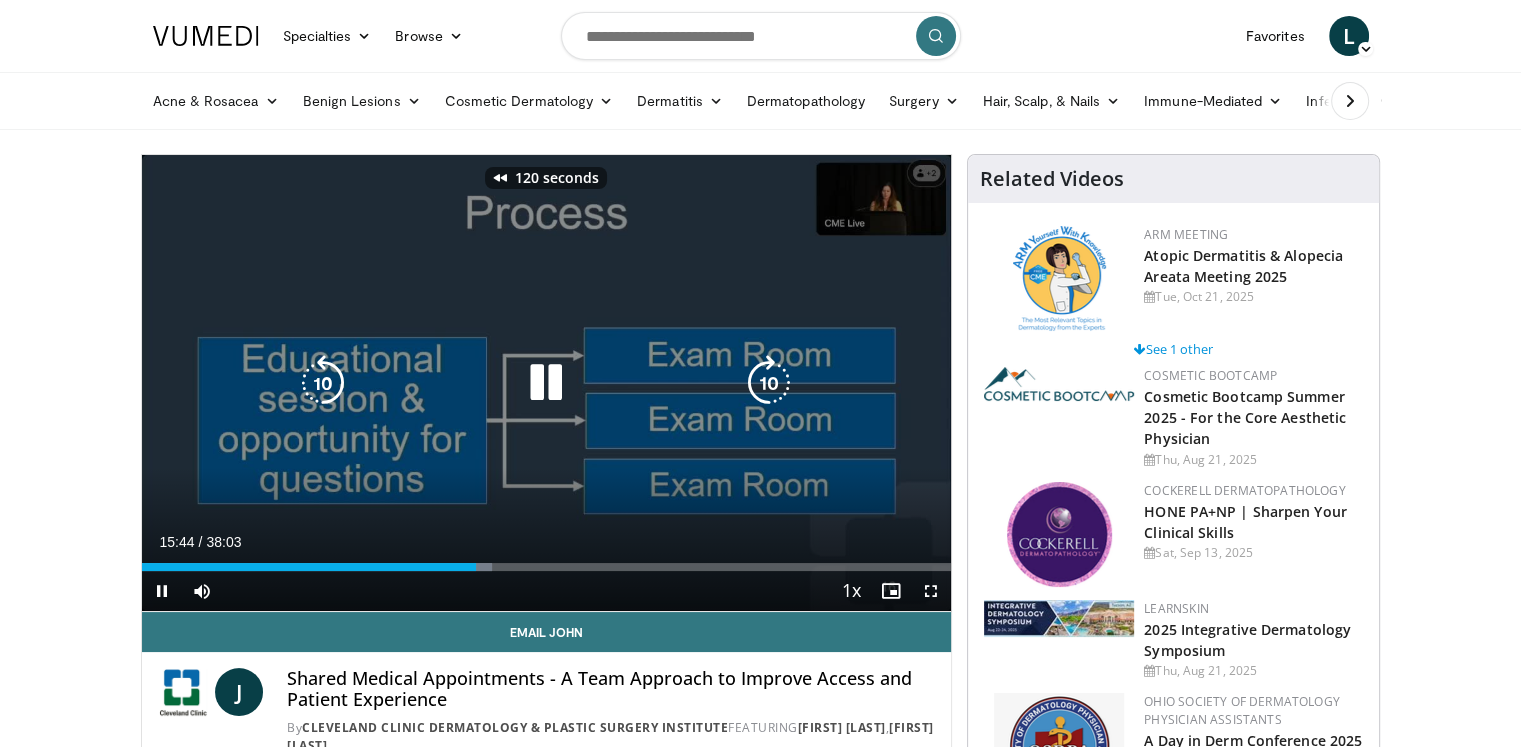 click at bounding box center (323, 383) 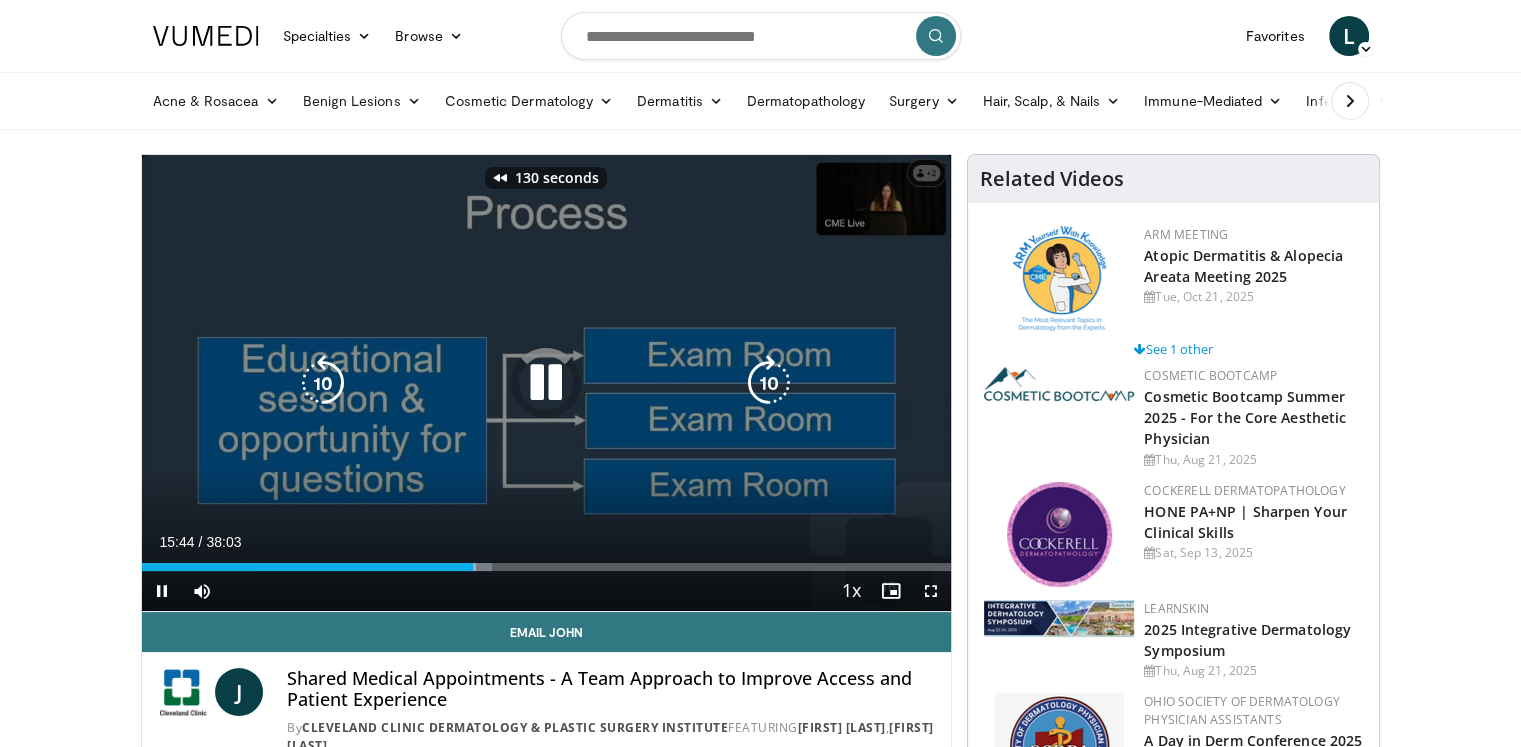click at bounding box center (323, 383) 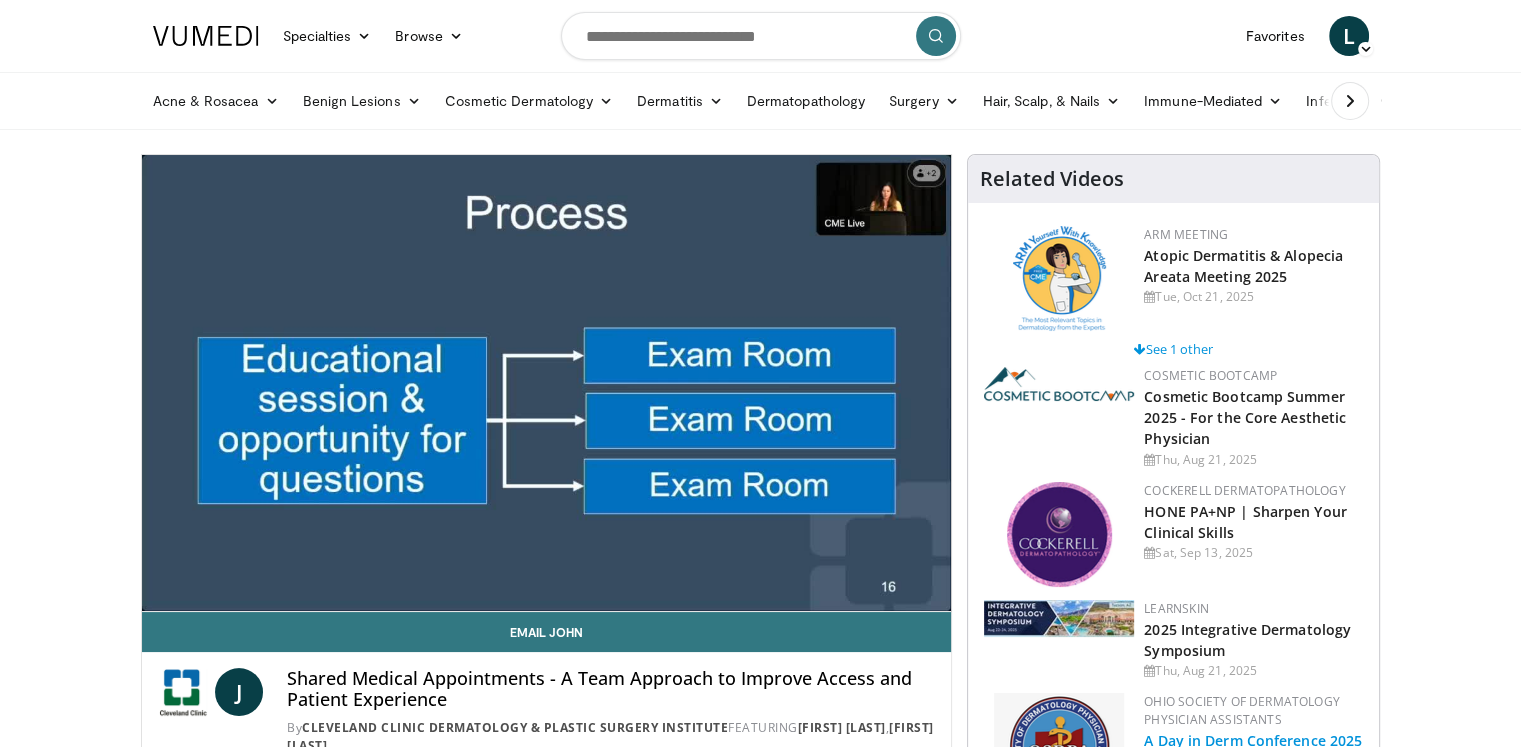 type 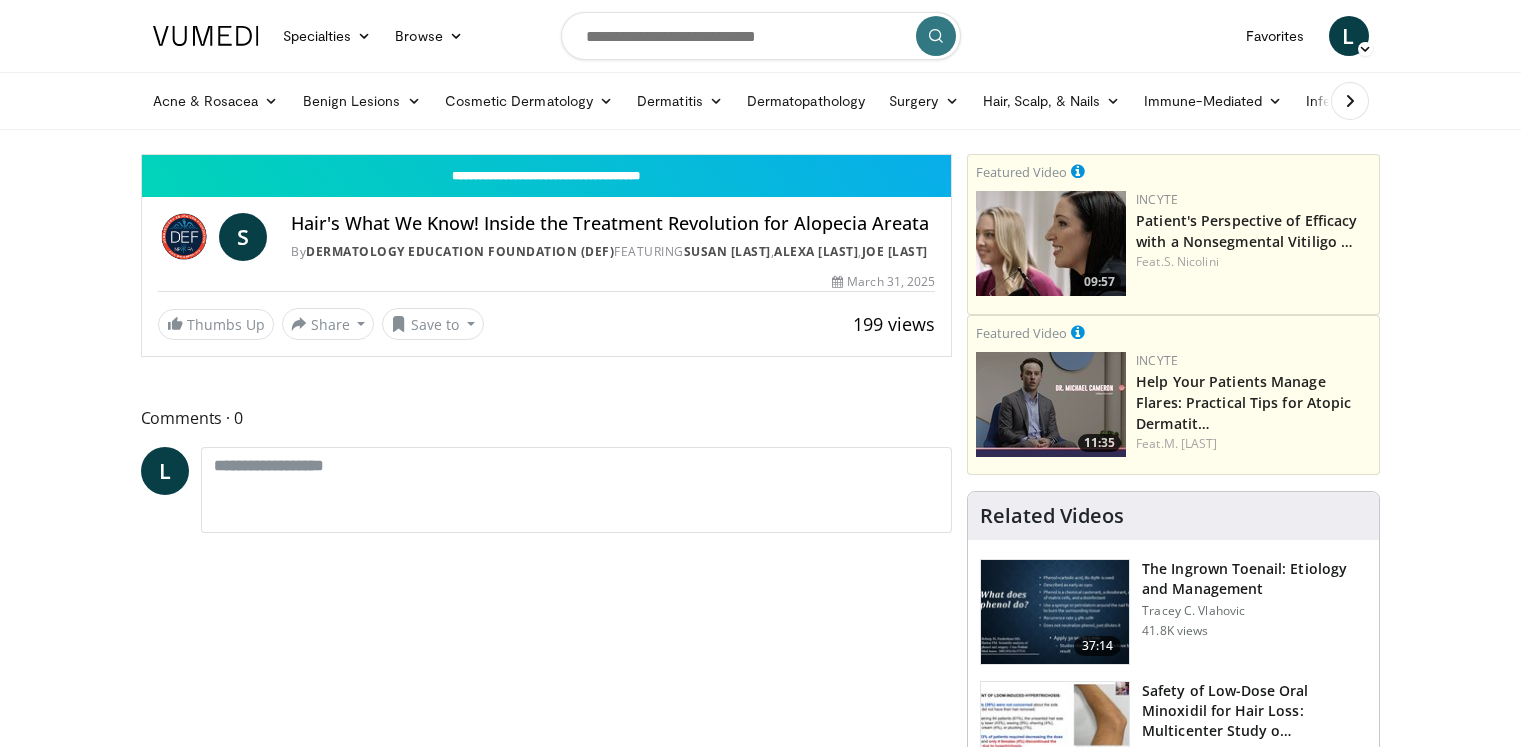 scroll, scrollTop: 0, scrollLeft: 0, axis: both 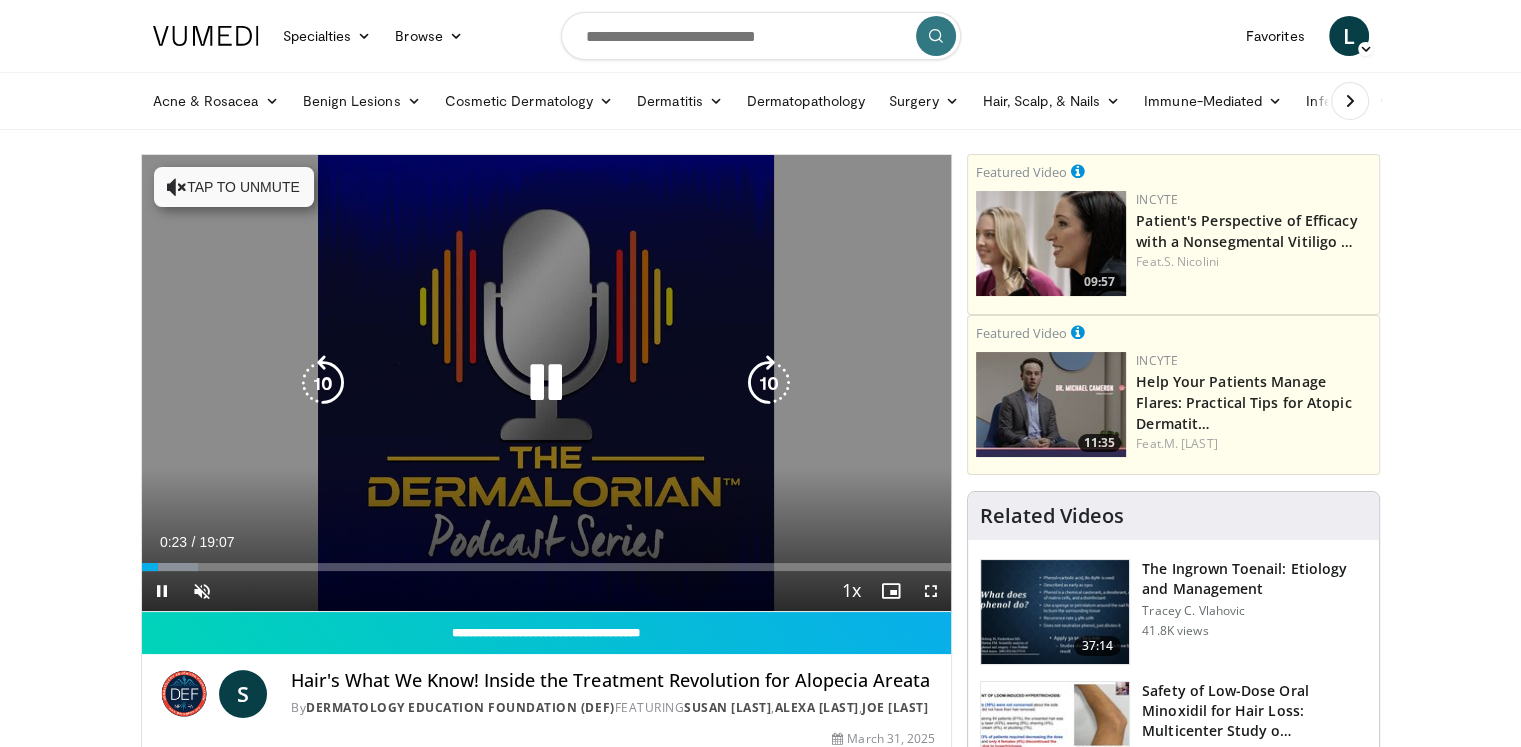 click on "Tap to unmute" at bounding box center [234, 187] 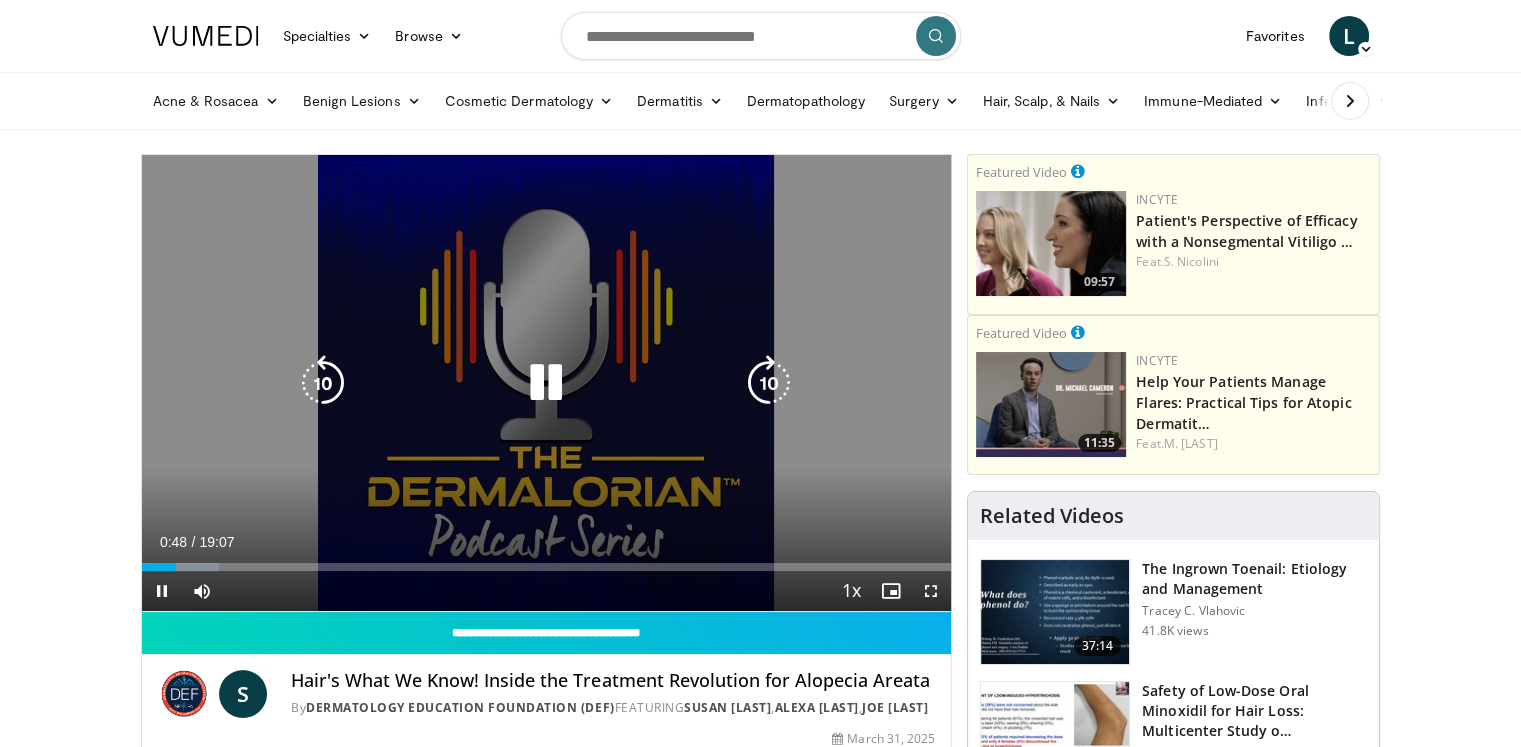 click at bounding box center (546, 383) 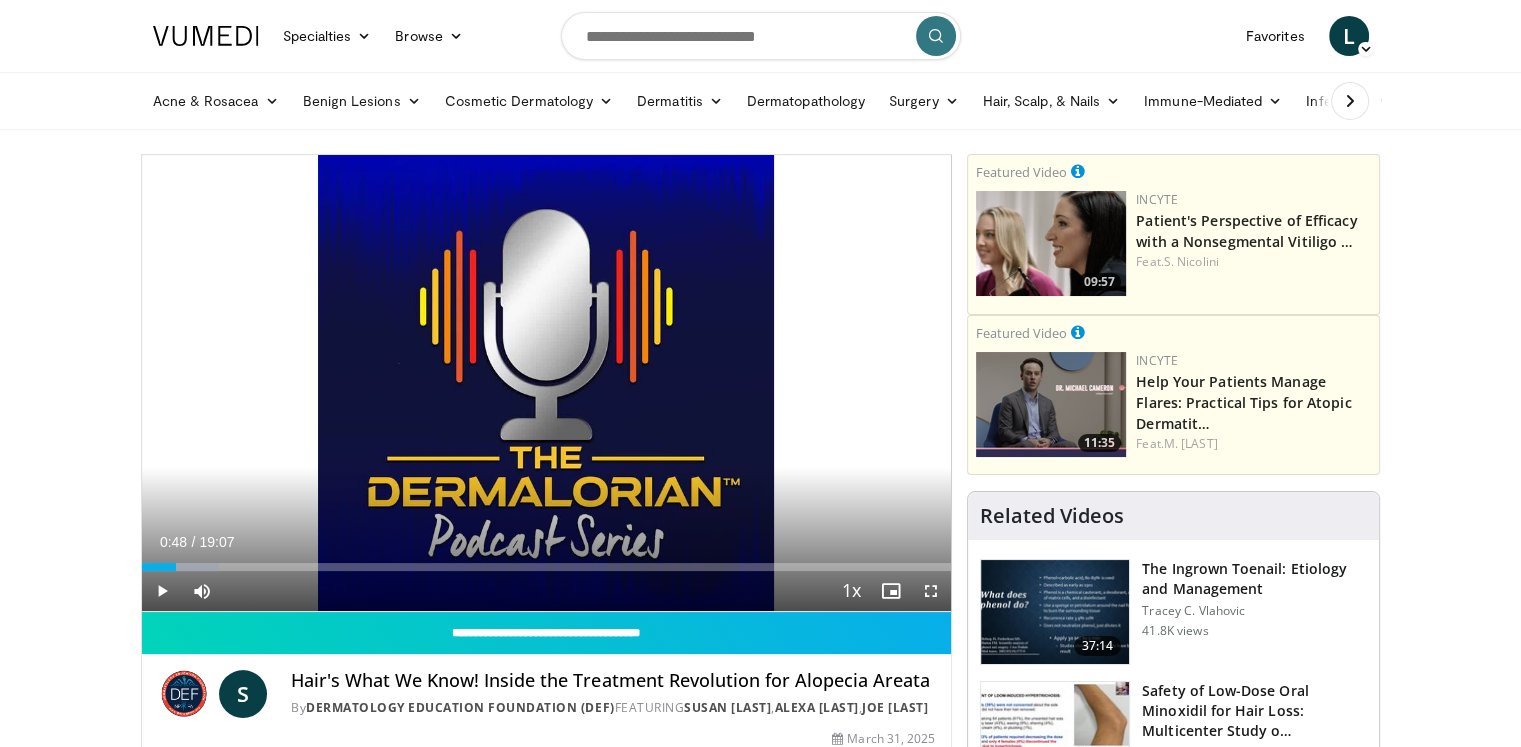 type 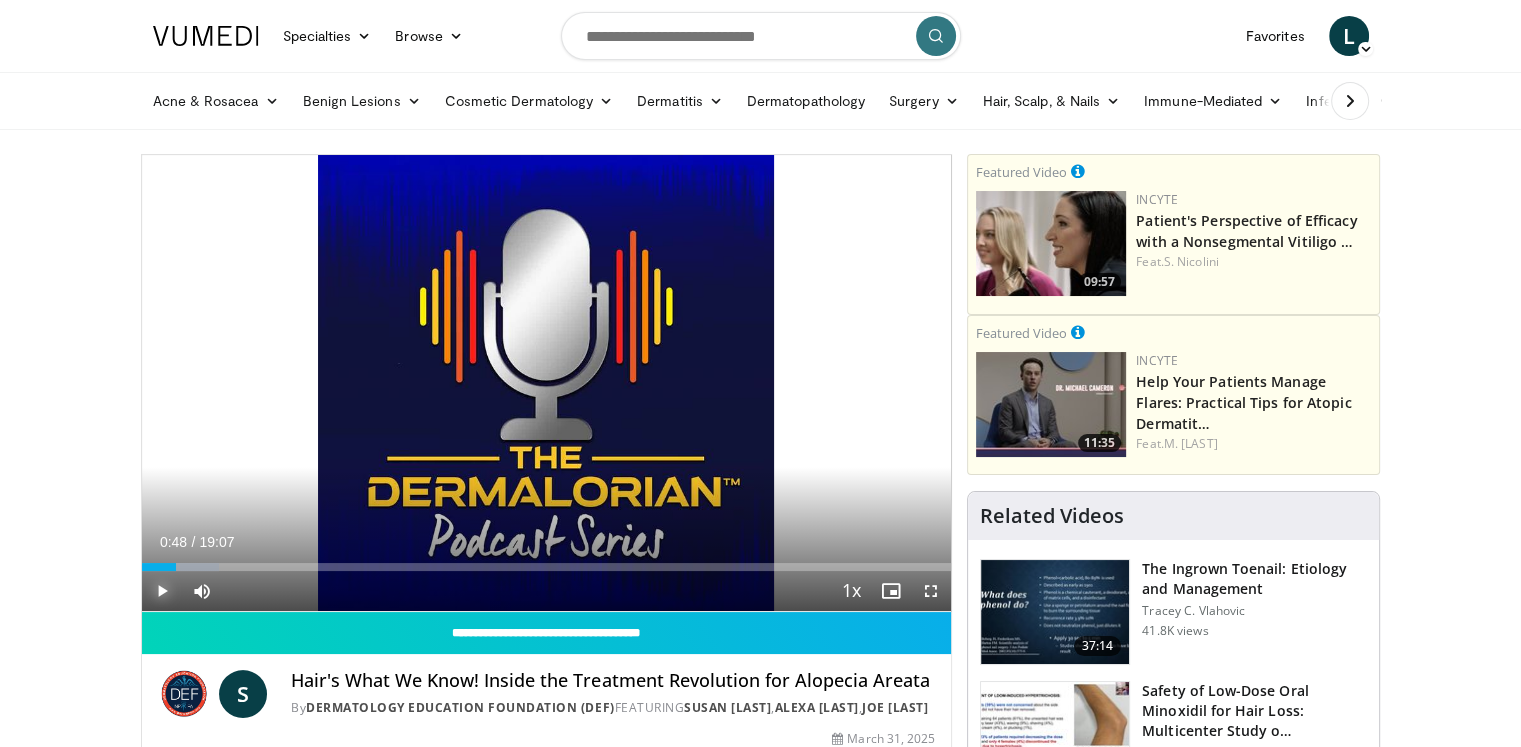 click at bounding box center (162, 591) 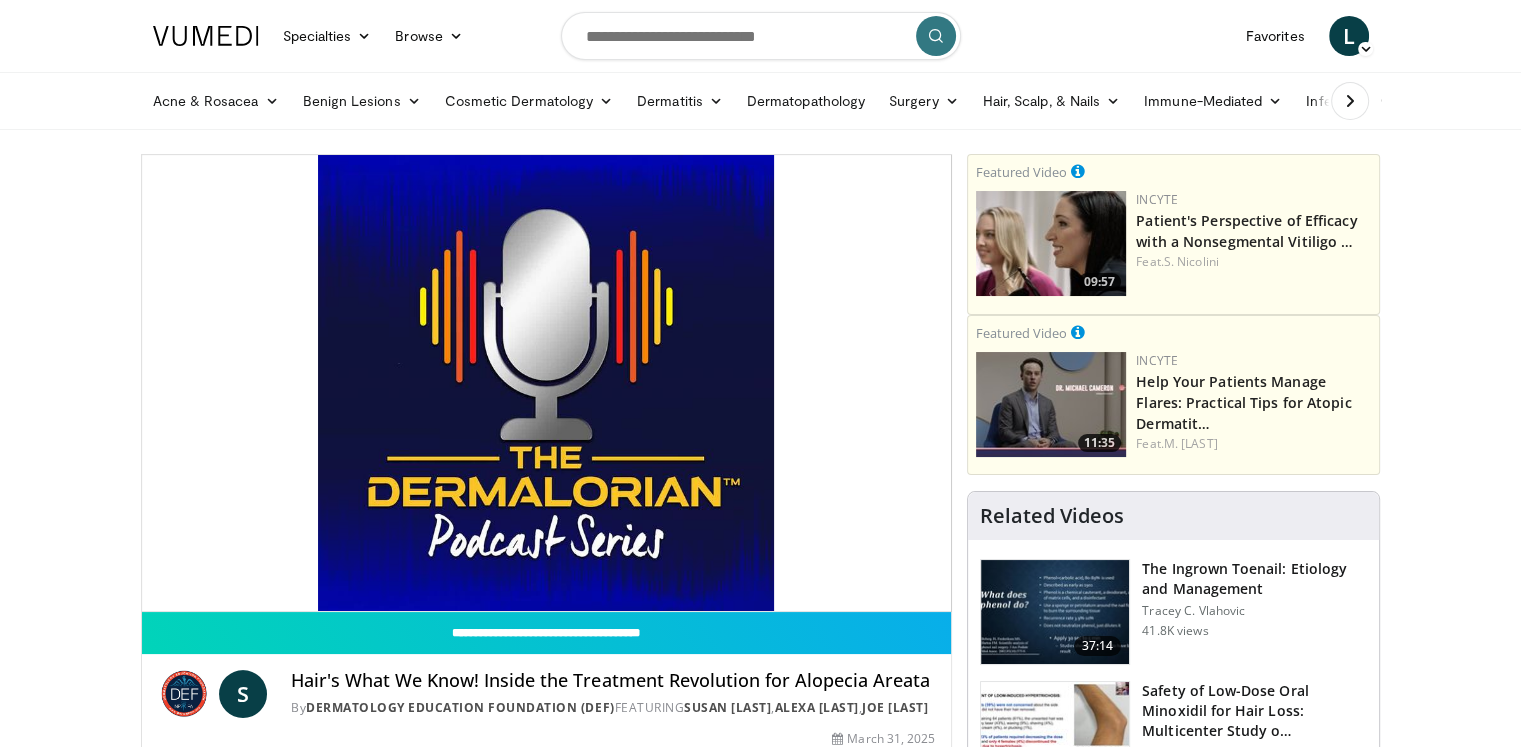 type 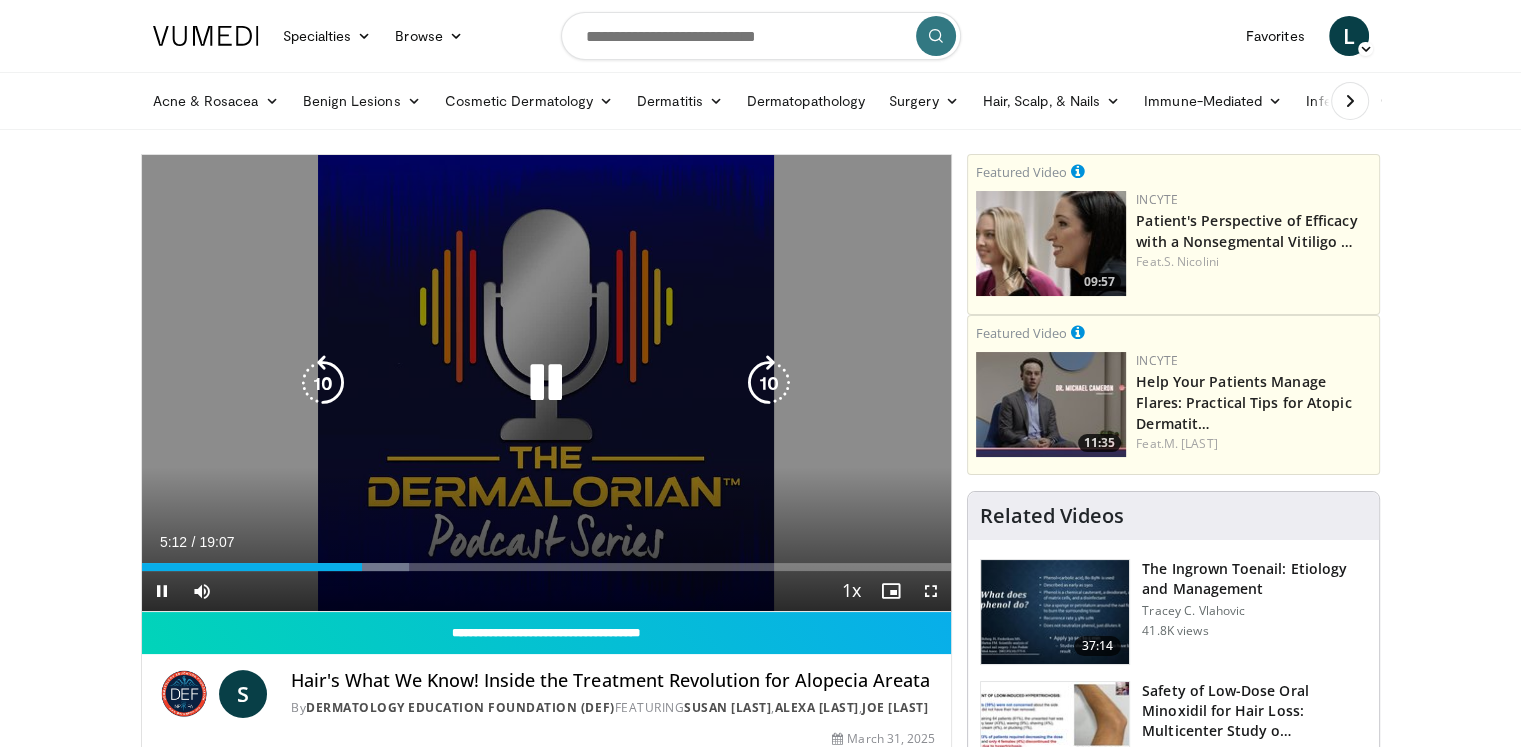 click at bounding box center [546, 383] 